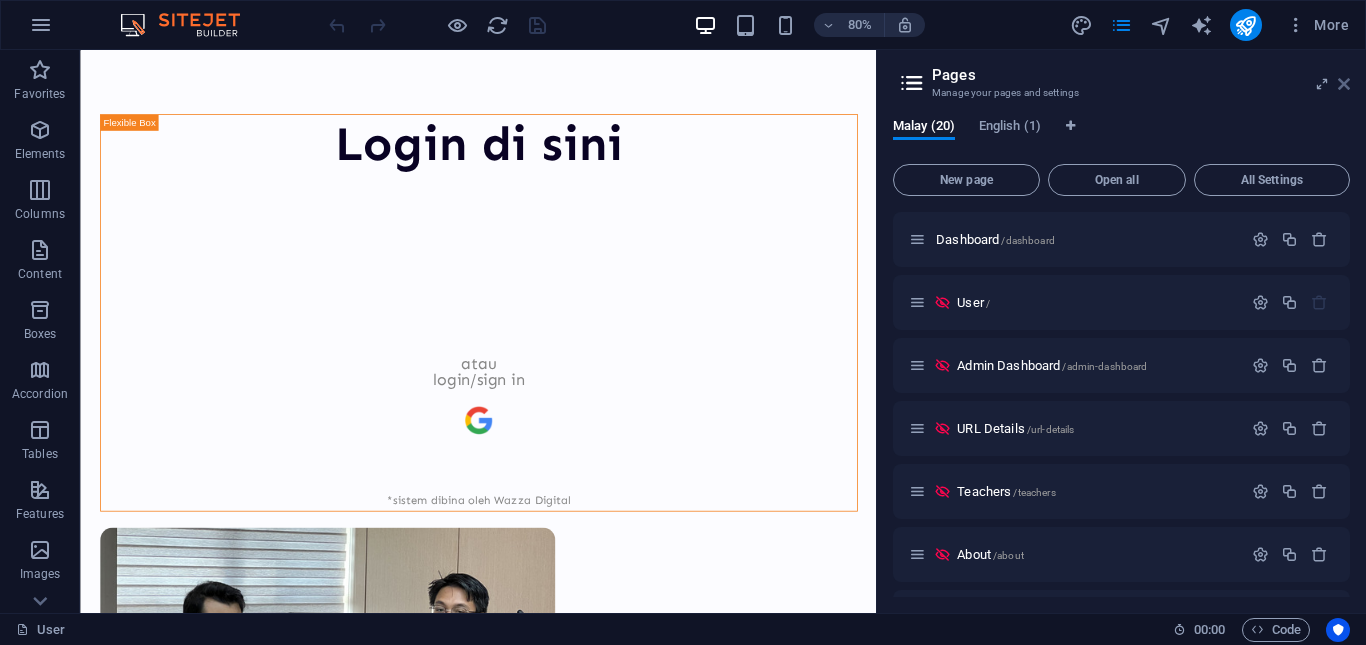 scroll, scrollTop: 0, scrollLeft: 0, axis: both 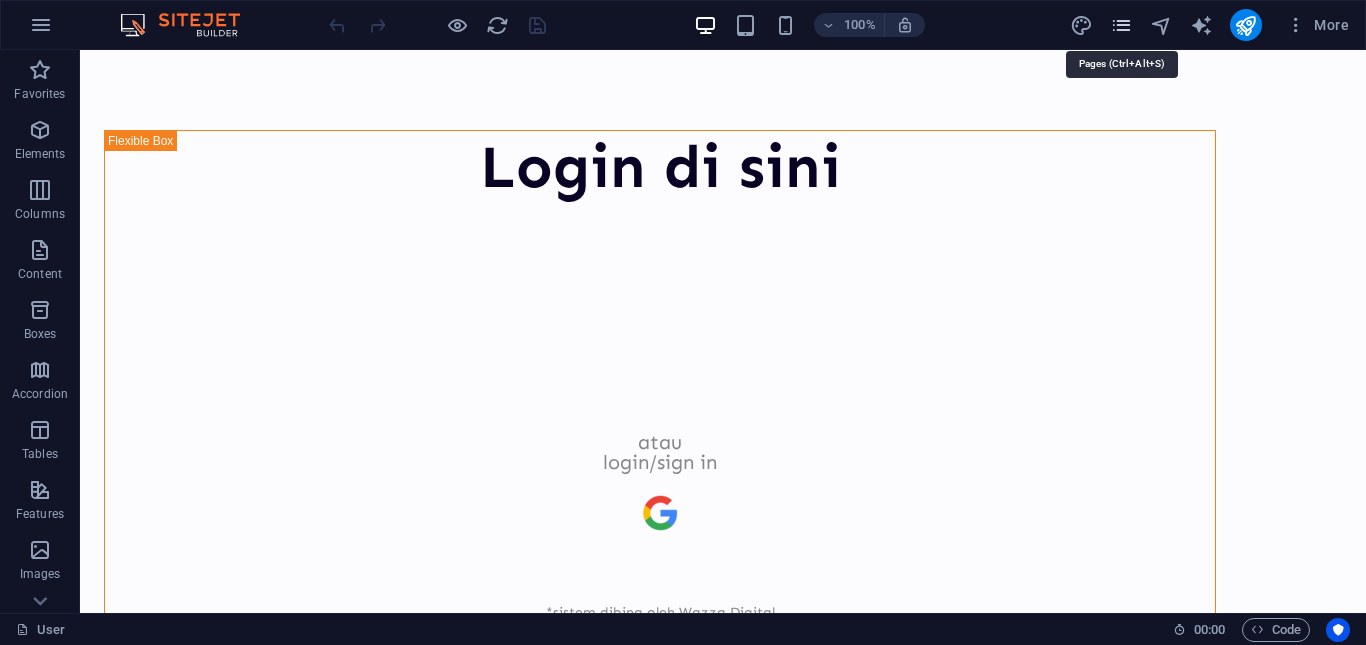 click at bounding box center (1121, 25) 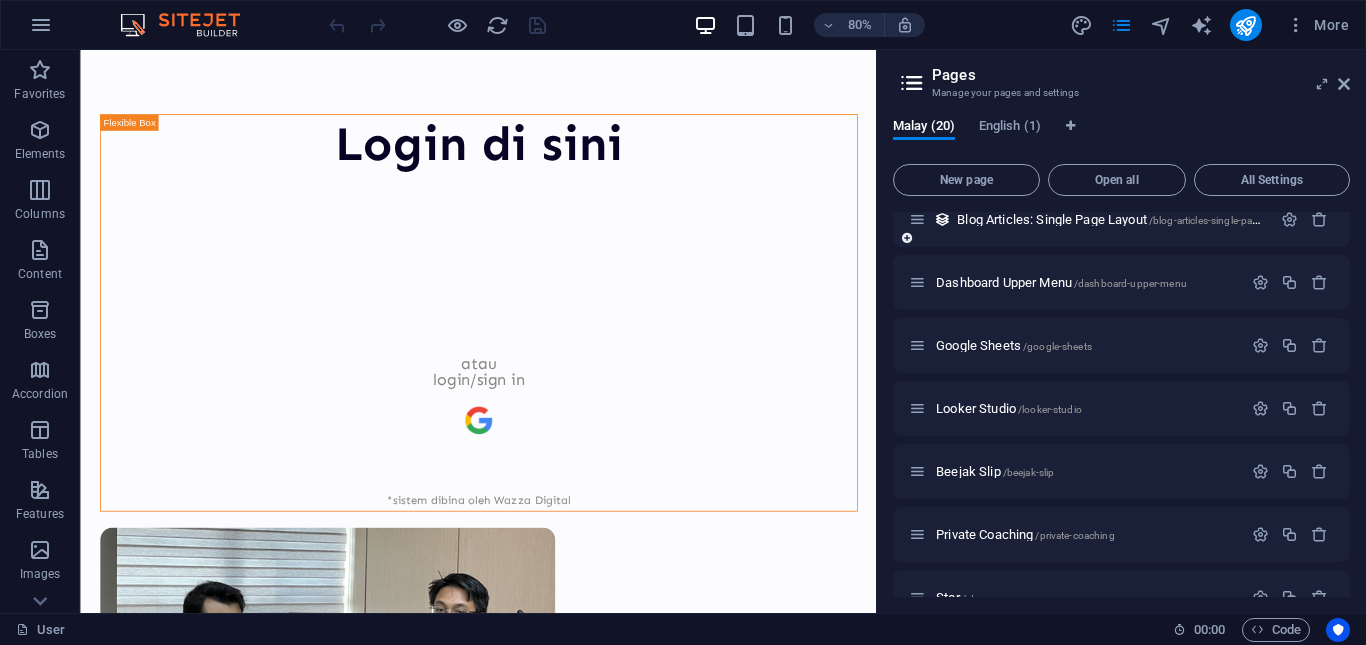 scroll, scrollTop: 875, scrollLeft: 0, axis: vertical 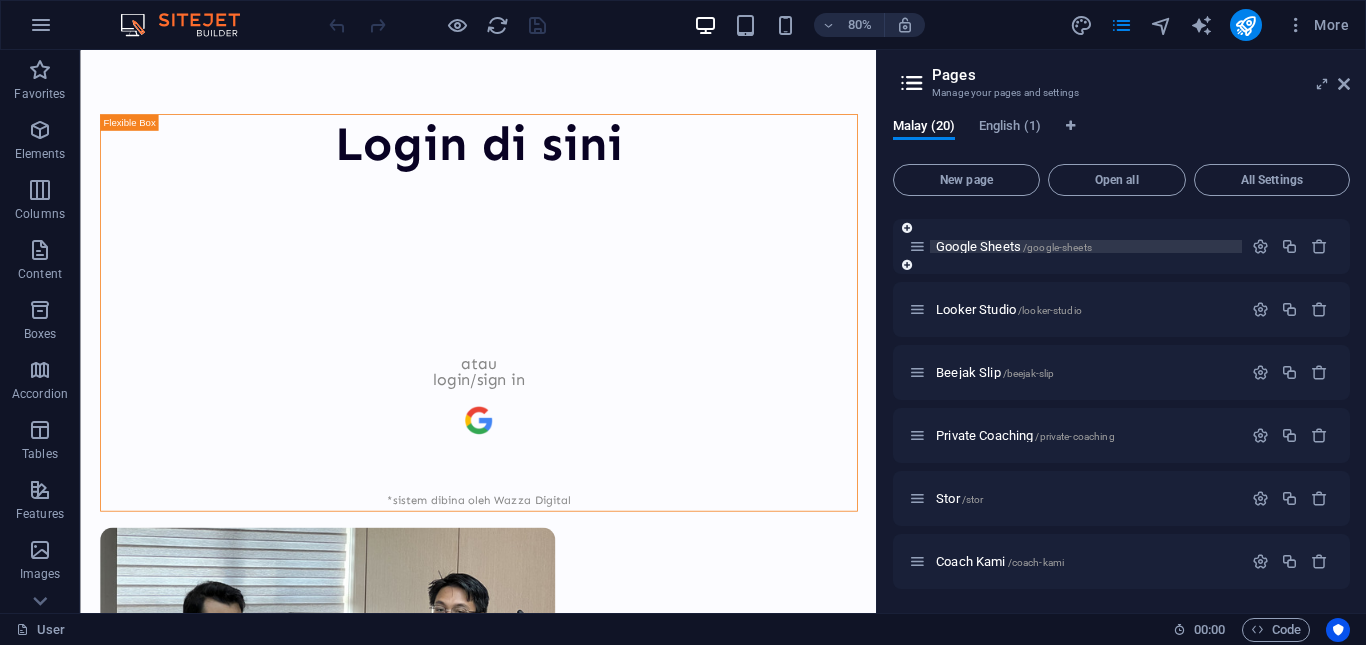 click on "Google Sheets /google-sheets" at bounding box center (1014, 246) 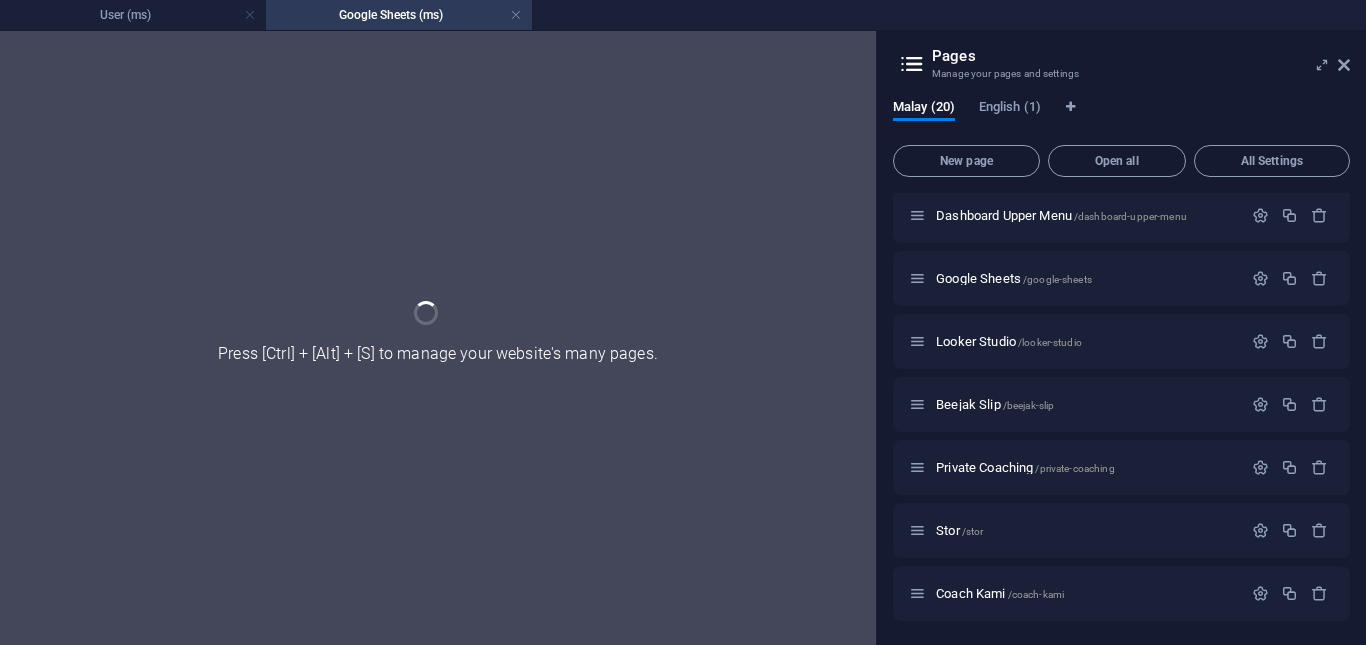scroll, scrollTop: 824, scrollLeft: 0, axis: vertical 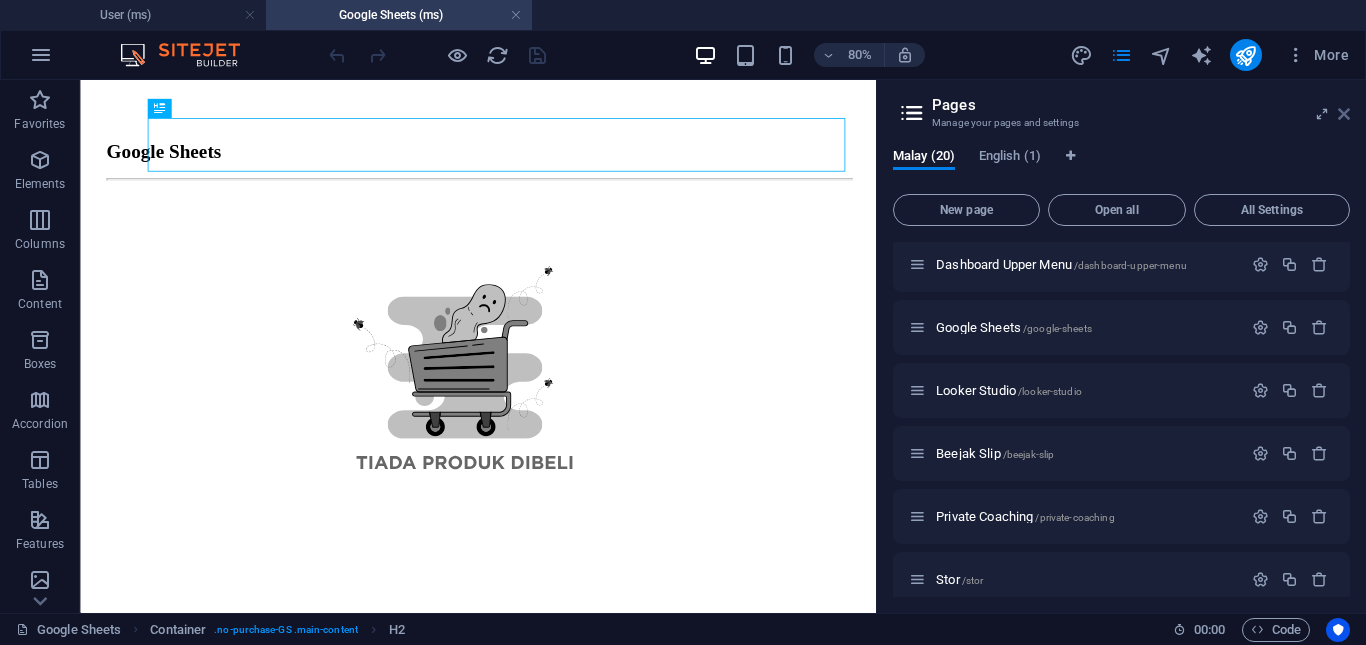 click at bounding box center (1344, 114) 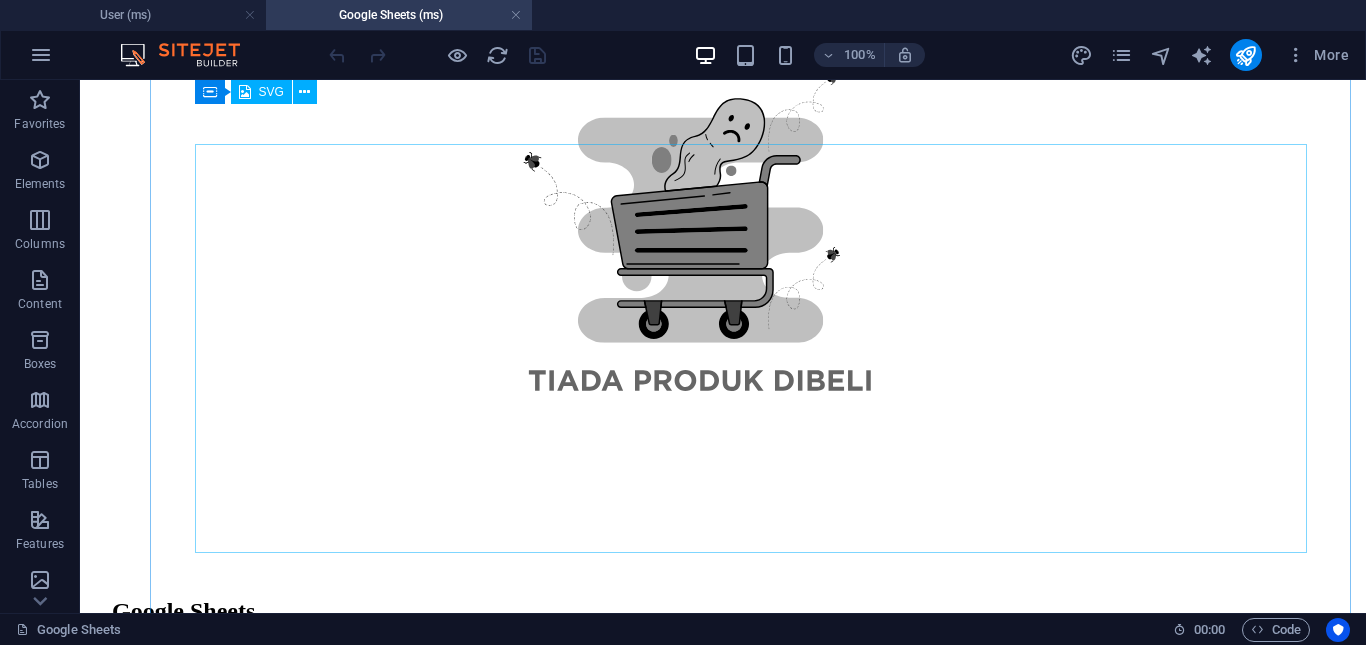 scroll, scrollTop: 100, scrollLeft: 0, axis: vertical 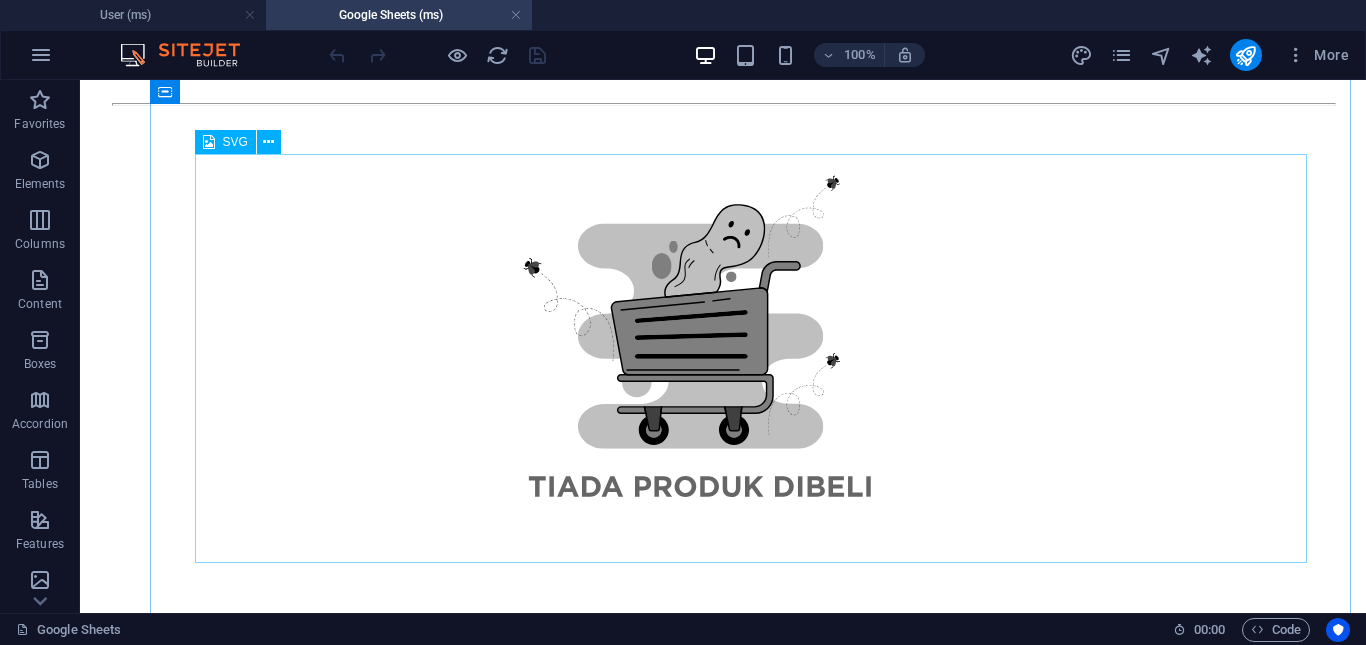 click at bounding box center [723, 354] 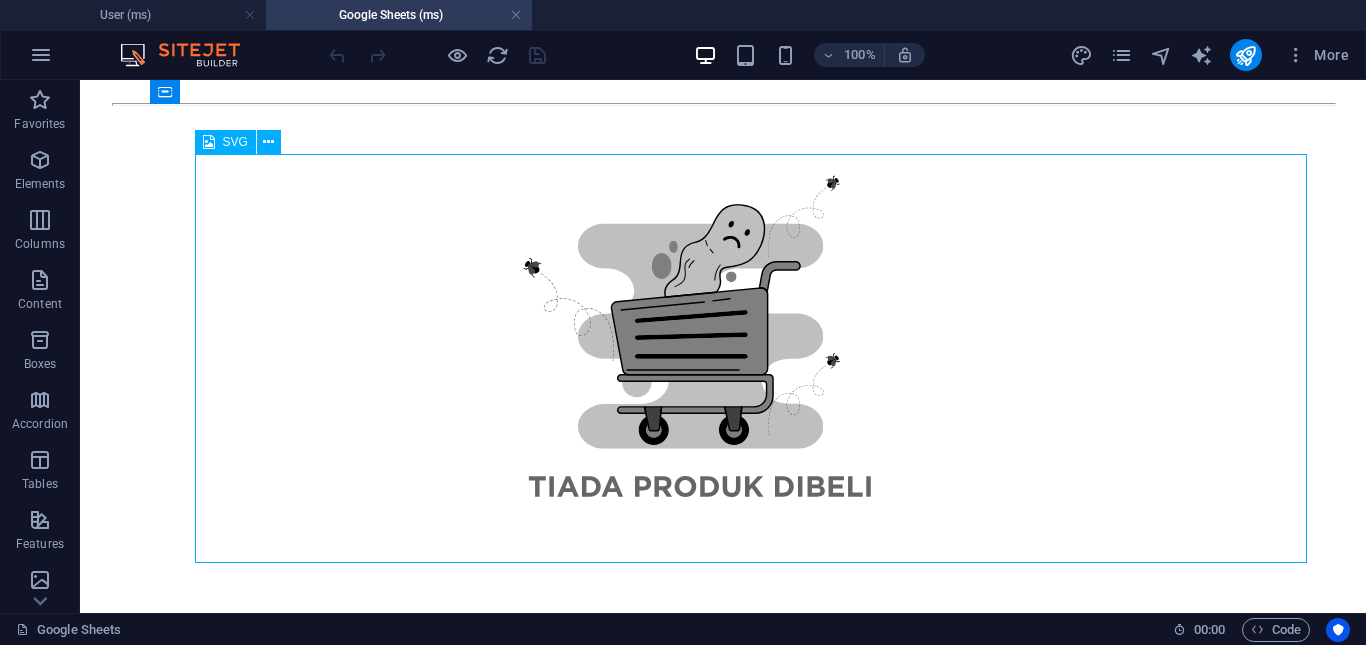 click at bounding box center [723, 354] 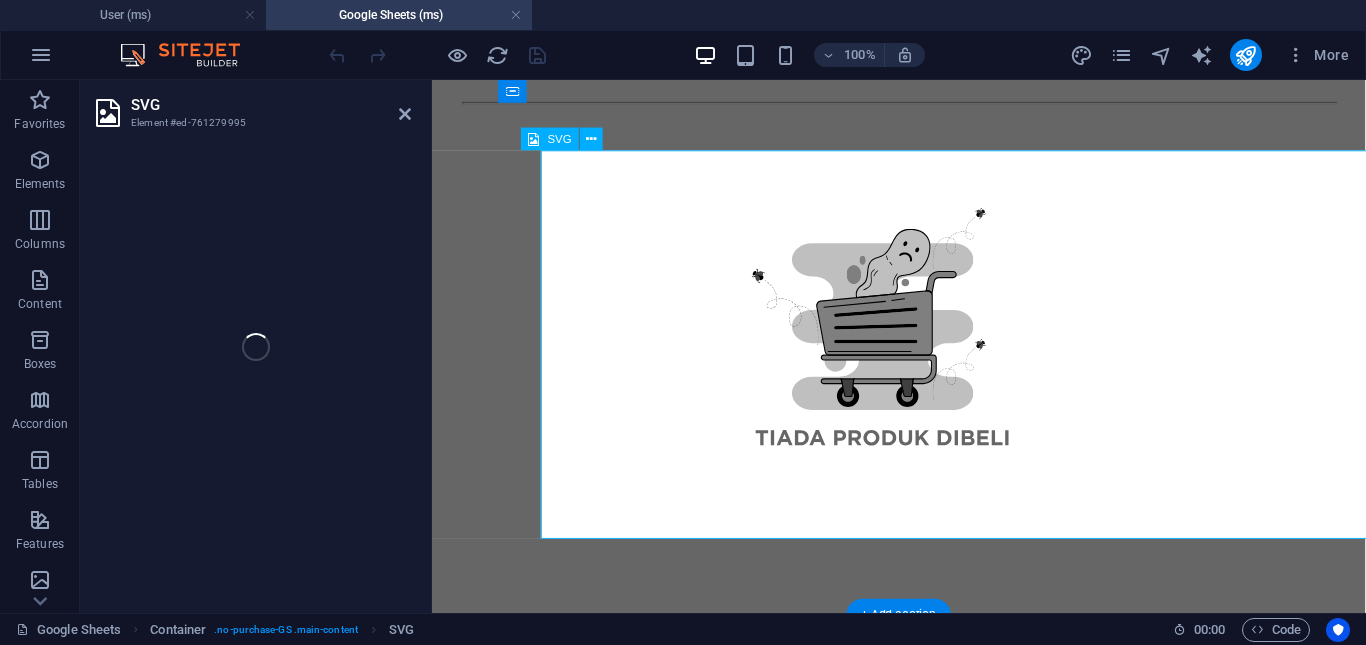 select on "xMidYMid" 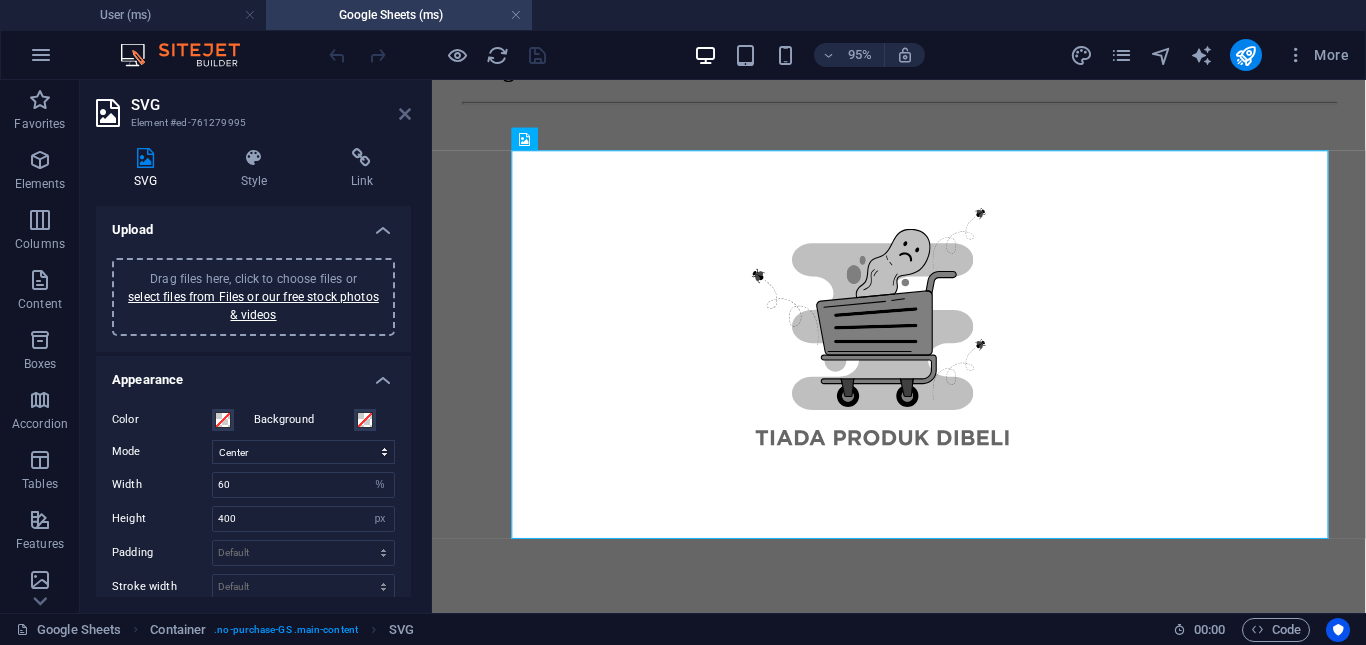 click at bounding box center (405, 114) 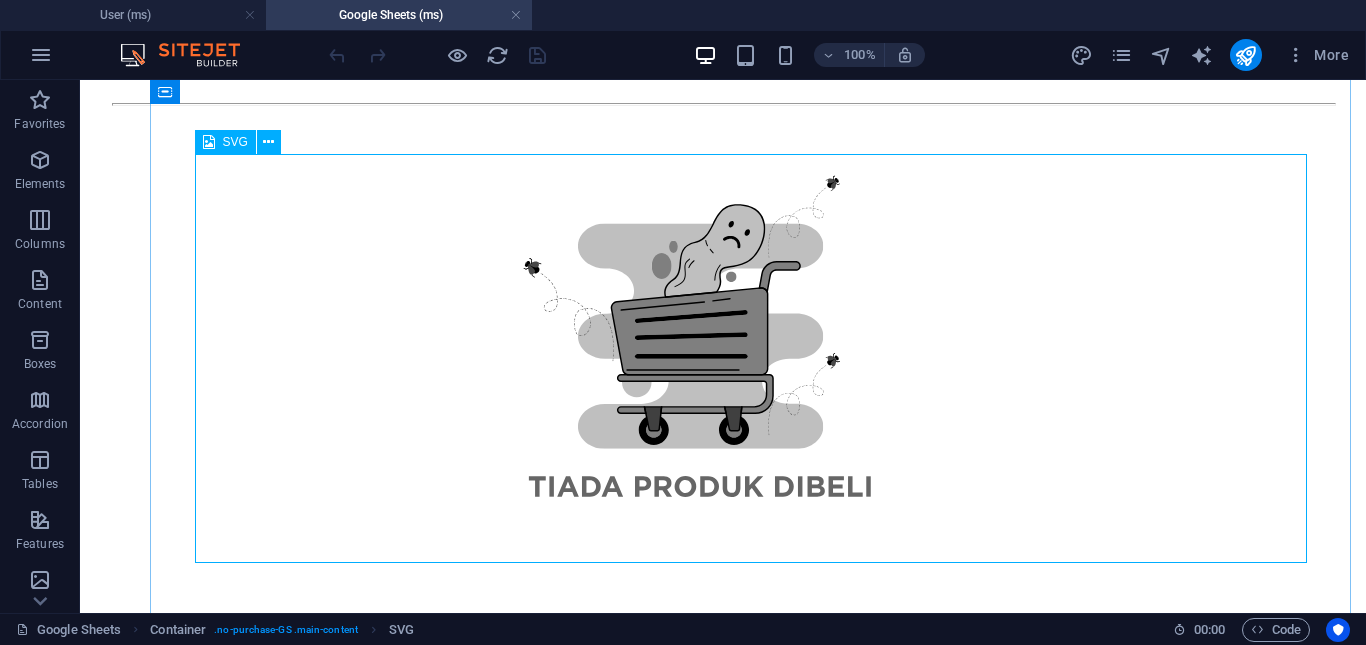 click at bounding box center (723, 354) 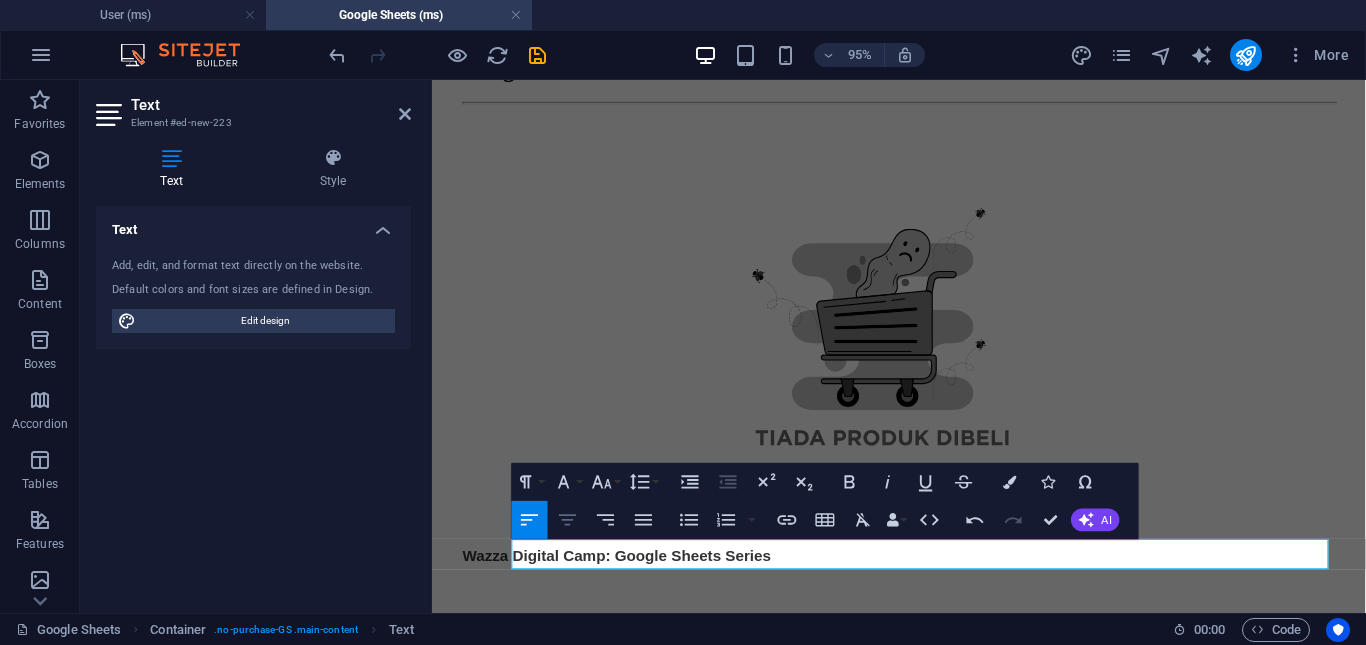 click 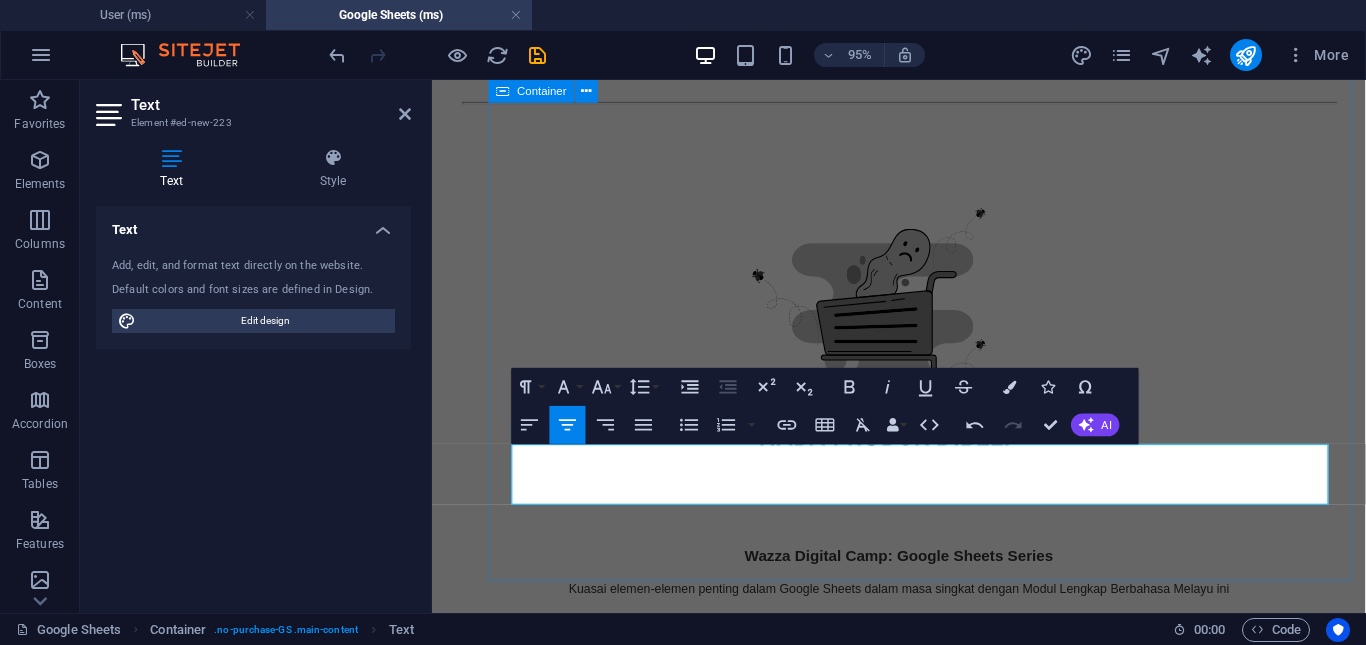 scroll, scrollTop: 200, scrollLeft: 0, axis: vertical 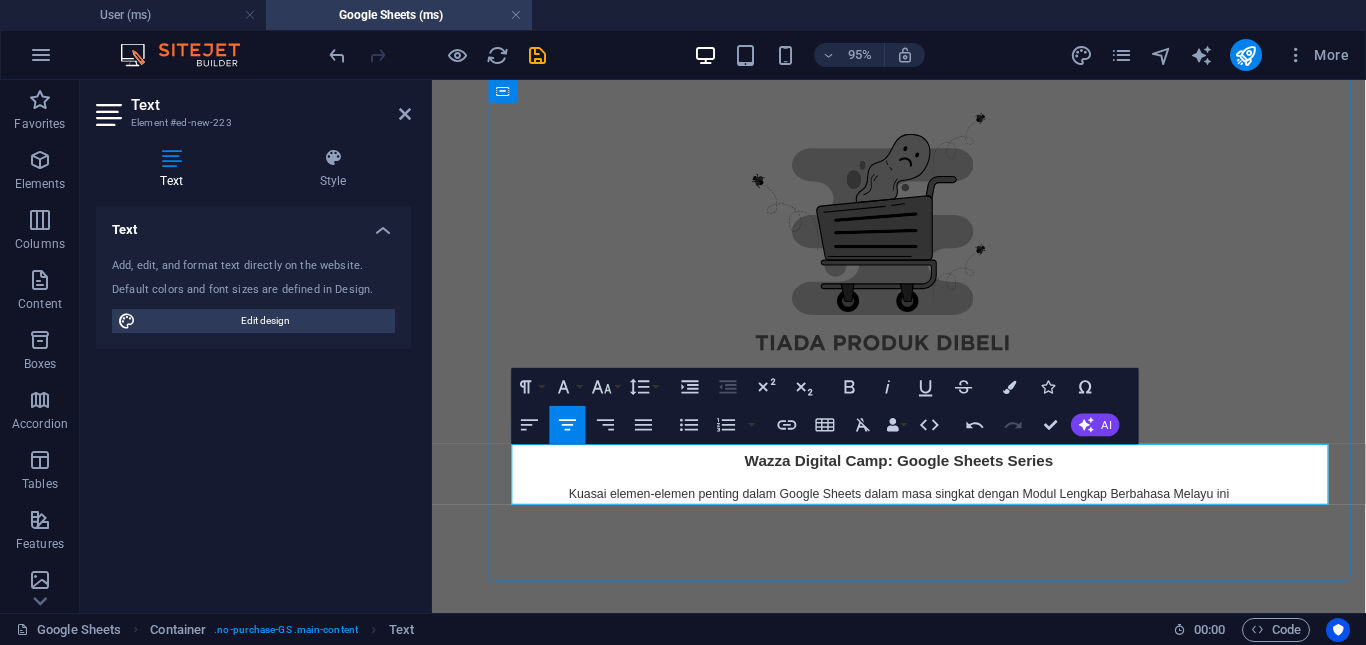 type 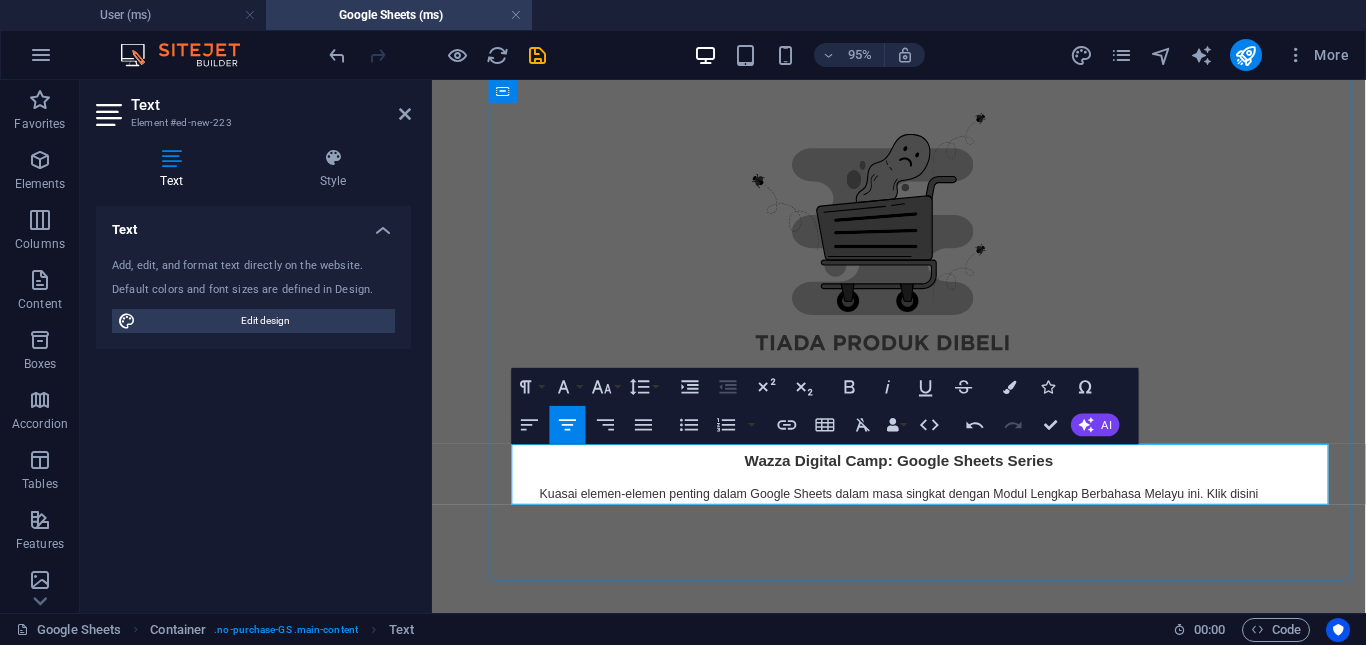 click on "Kuasai elemen-elemen penting dalam Google Sheets dalam masa singkat dengan Modul Lengkap Berbahasa Melayu ini. Klik disini" at bounding box center (923, 515) 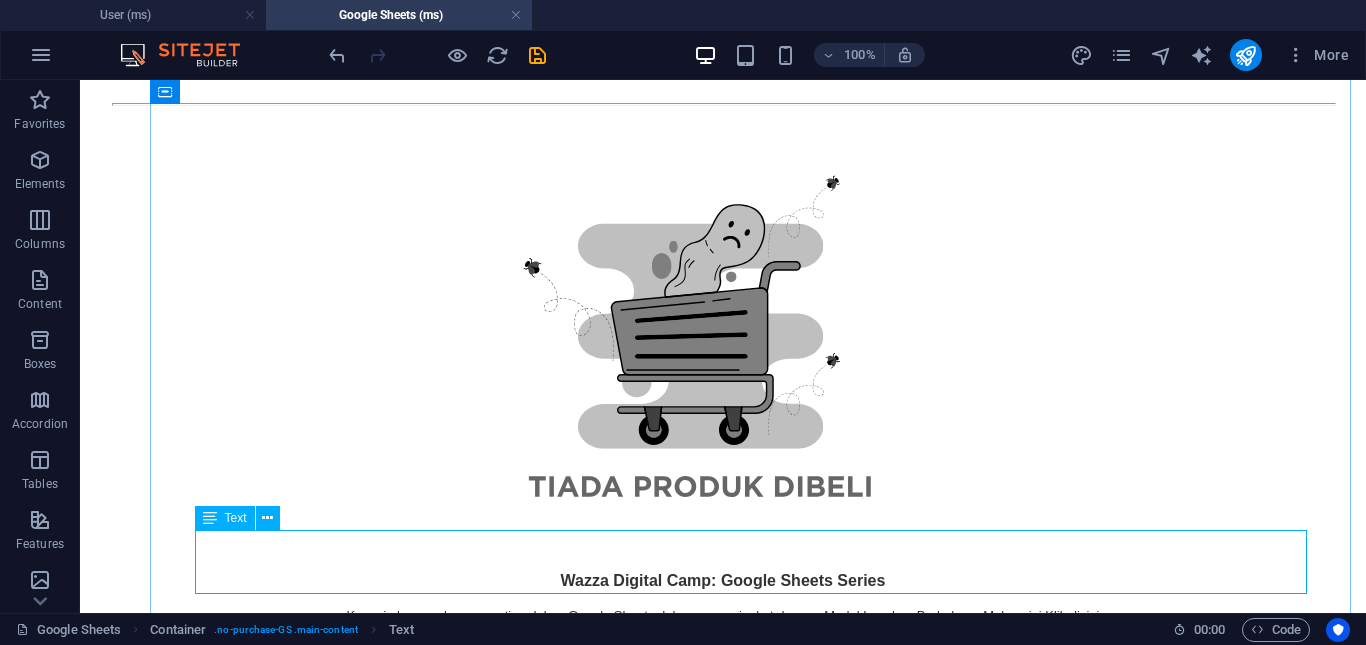 scroll, scrollTop: 200, scrollLeft: 0, axis: vertical 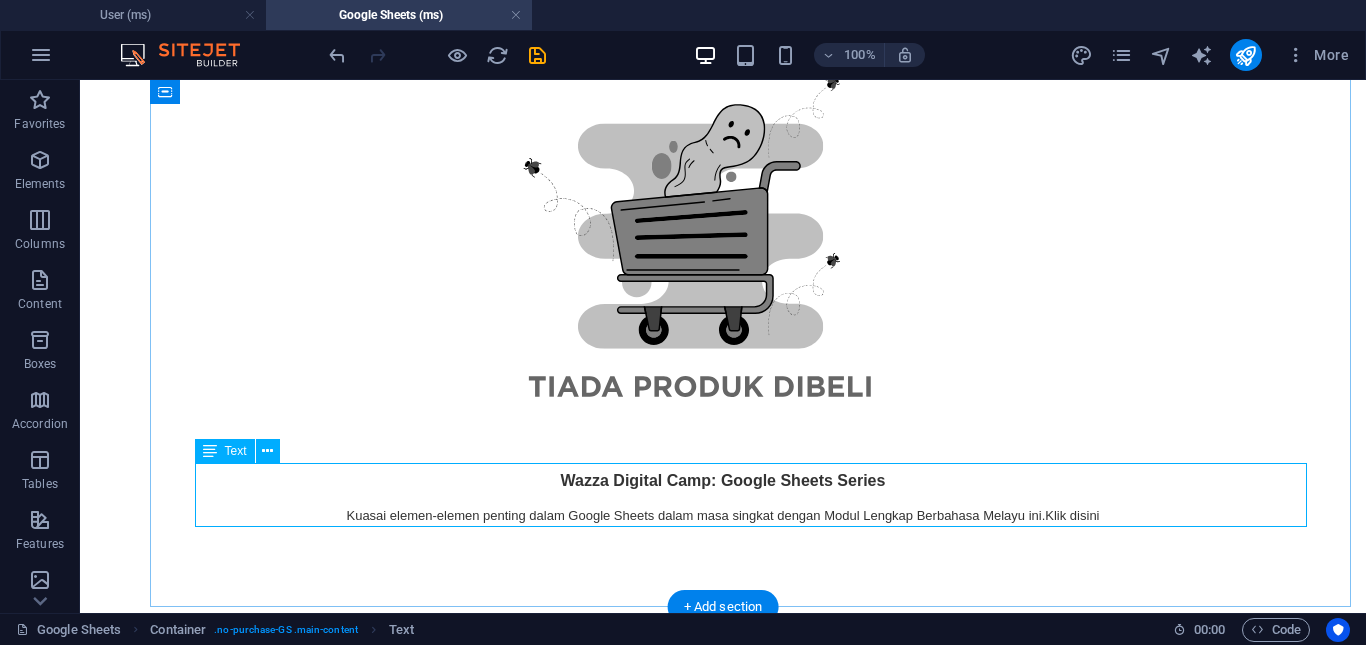 click on "Wazza Digital Camp: Google Sheets Series Kuasai elemen-elemen penting dalam Google Sheets dalam masa singkat dengan Modul Lengkap Berbahasa Melayu ini.  Klik disini" at bounding box center (723, 498) 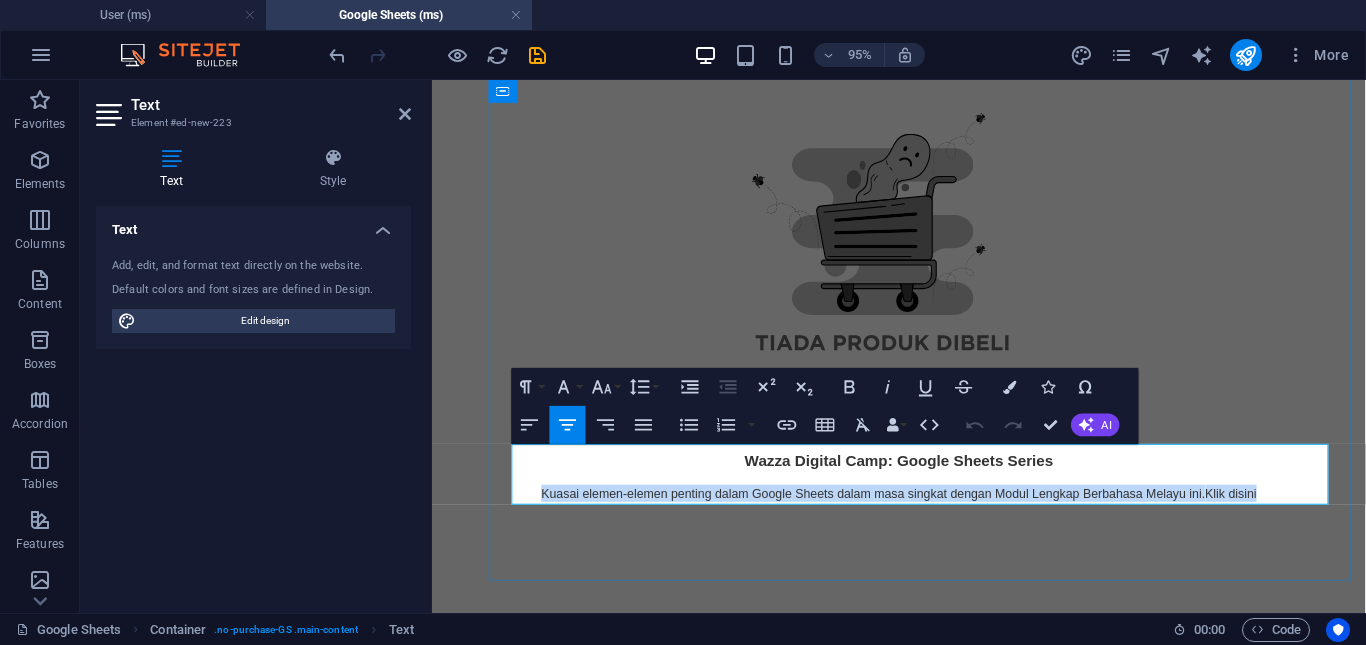 drag, startPoint x: 571, startPoint y: 508, endPoint x: 1353, endPoint y: 509, distance: 782.0006 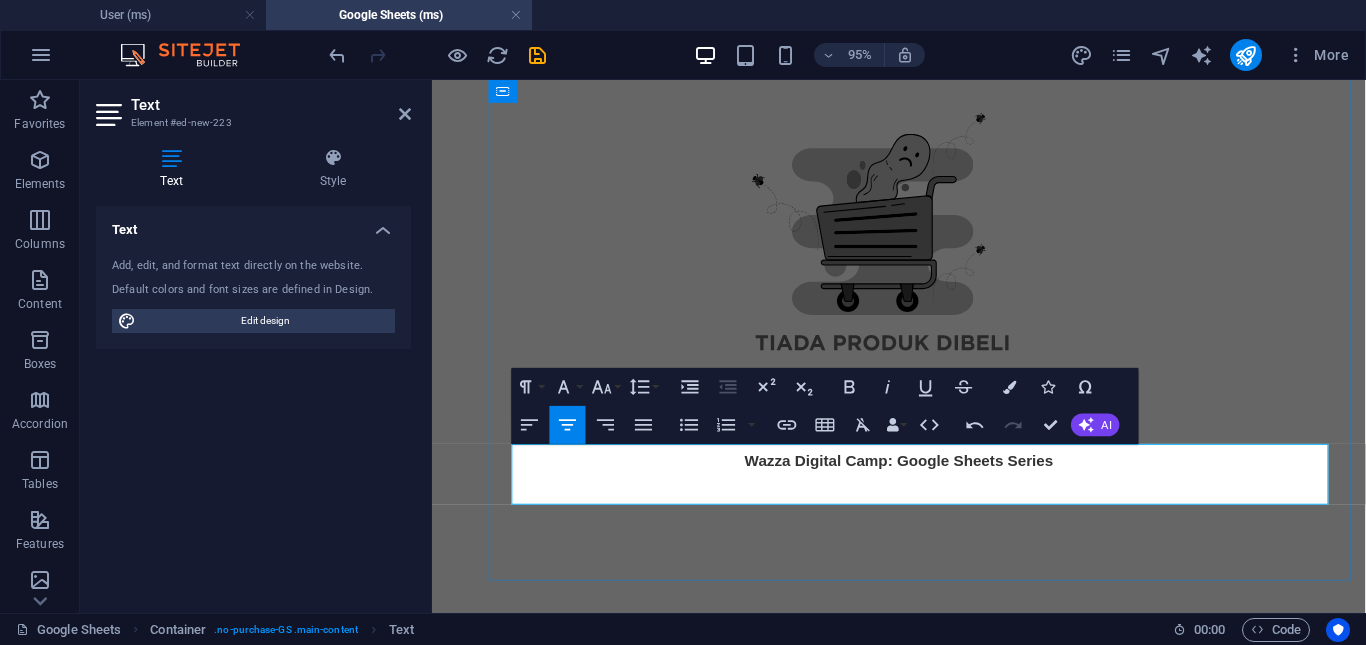 type 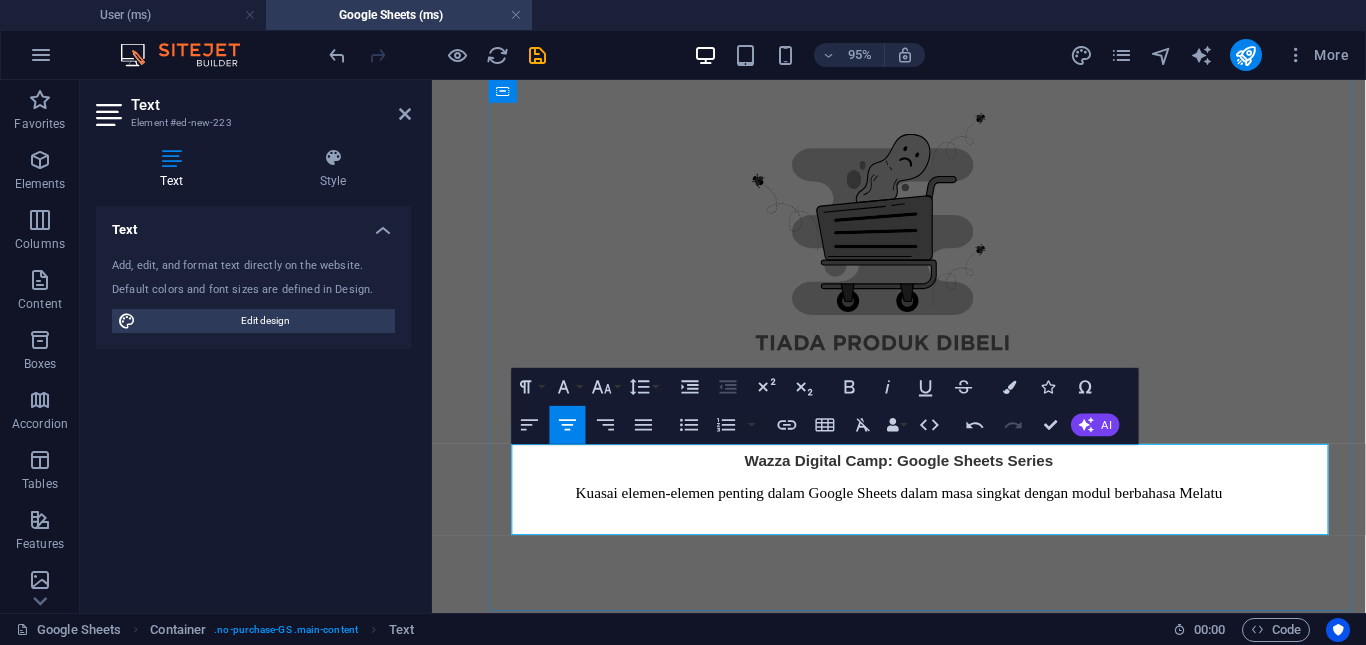 click on "Kuasai elemen-elemen penting dalam Google Sheets dalam masa singkat dengan modul berbahasa Melatu" at bounding box center [923, 480] 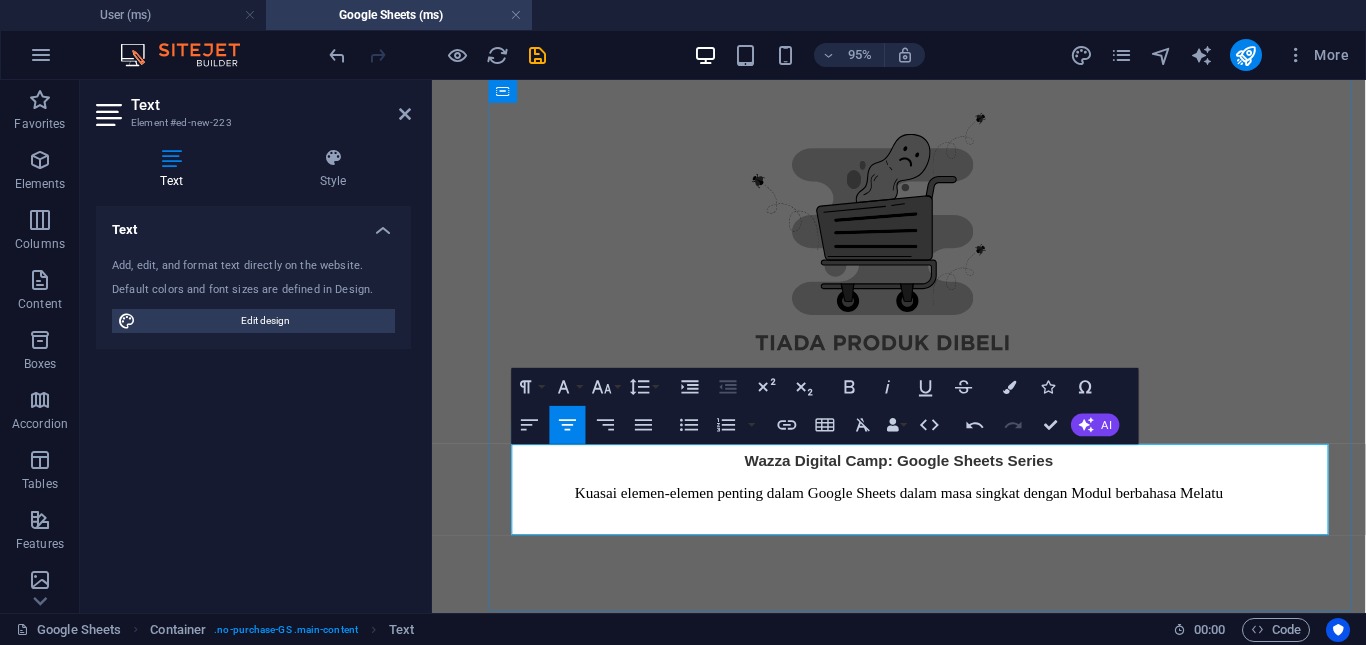 click on "Kuasai elemen-elemen penting dalam Google Sheets dalam masa singkat dengan Modul berbahasa Melatu" at bounding box center (923, 480) 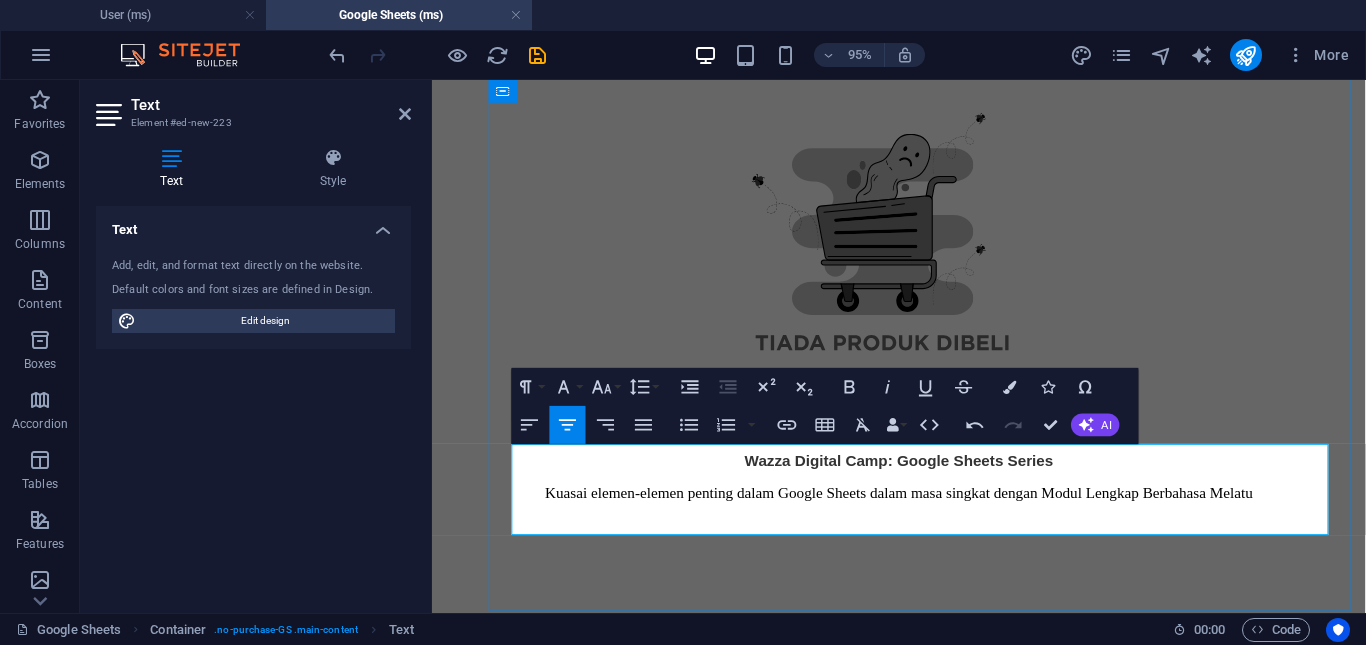 click on "Kuasai elemen-elemen penting dalam Google Sheets dalam masa singkat dengan Modul Lengkap B erbahasa Melatu" at bounding box center [923, 480] 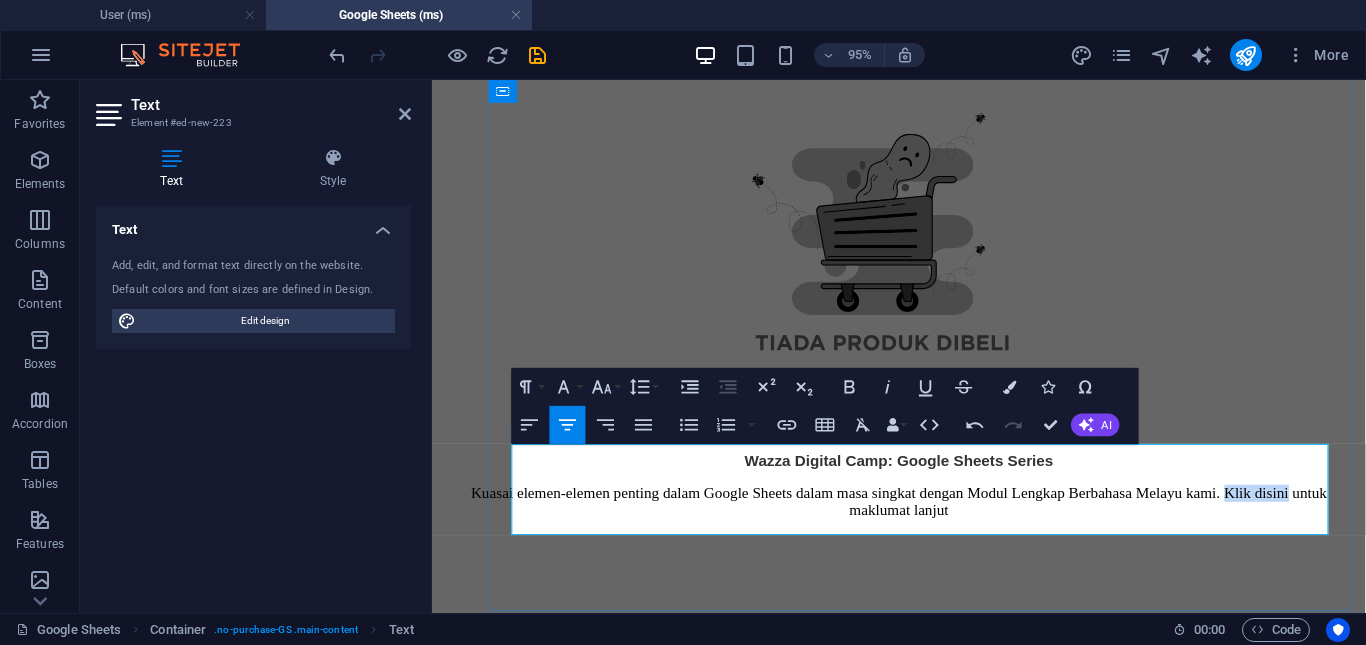 drag, startPoint x: 954, startPoint y: 534, endPoint x: 1045, endPoint y: 546, distance: 91.787796 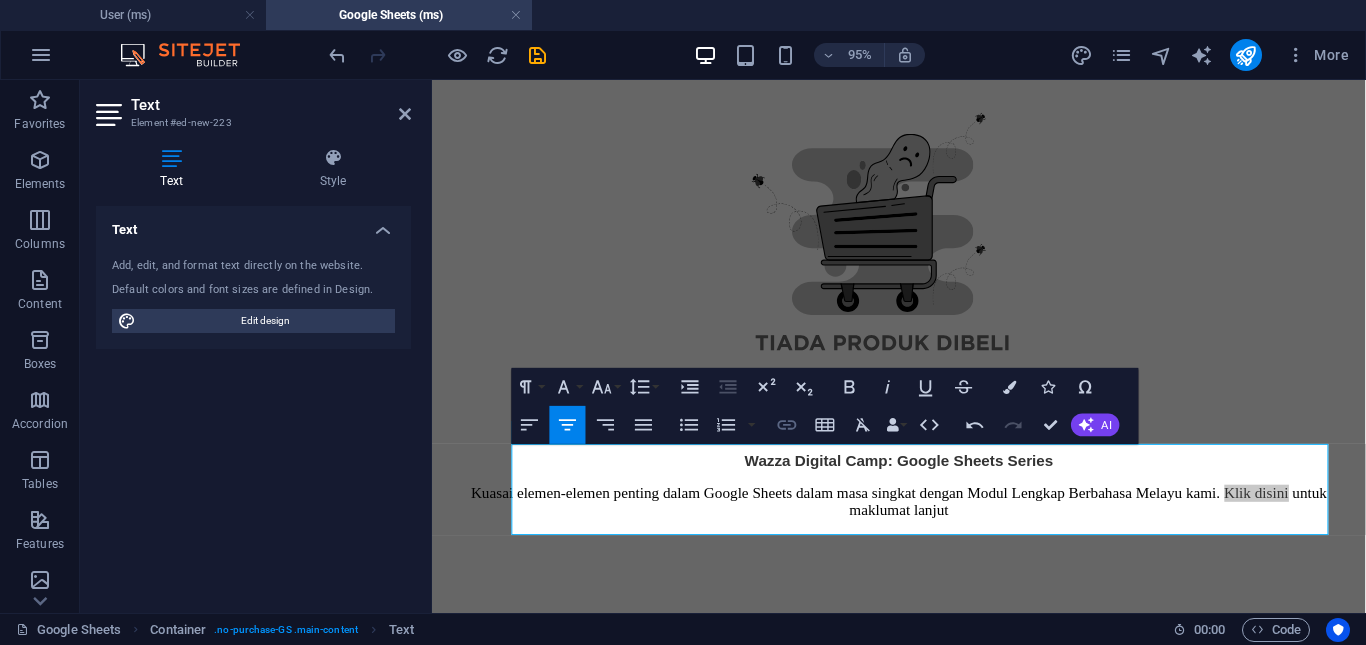 click 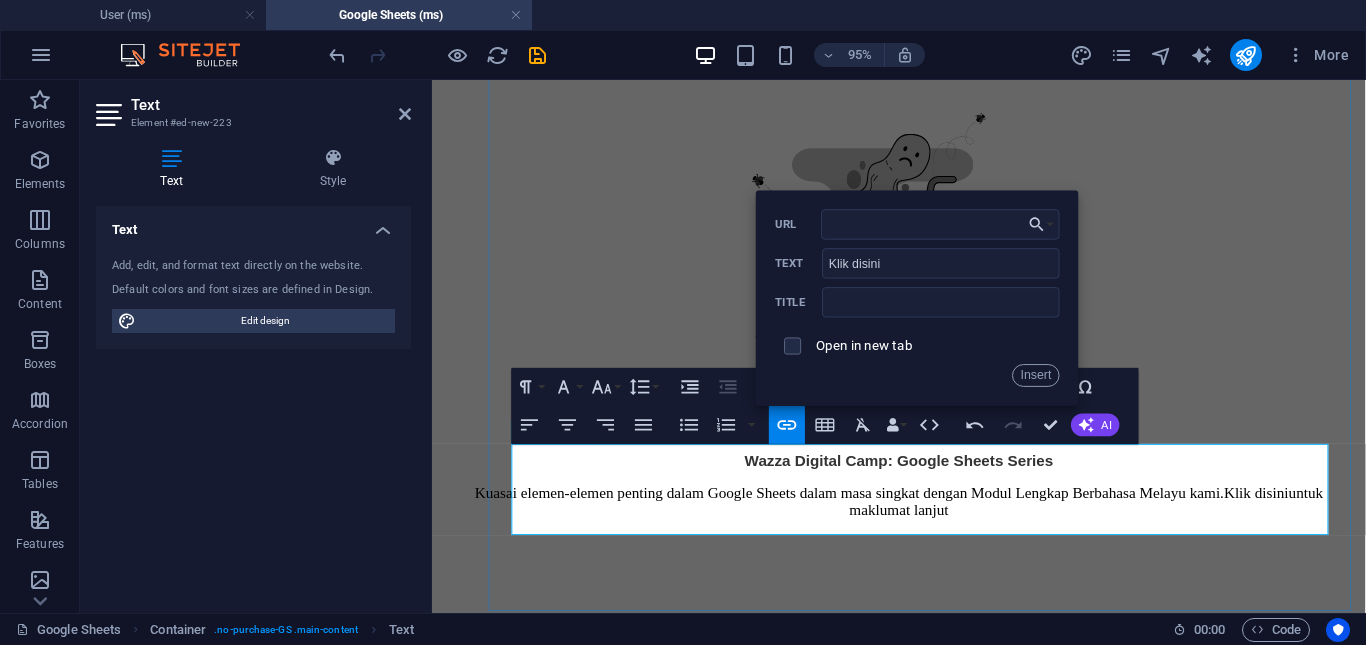 click on "Kuasai elemen-elemen penting dalam Google Sheets dalam masa singkat dengan Modul Lengkap Berbahasa Melayu kami.  ​ Klik disini ​  untuk maklumat lanjut" at bounding box center (923, 480) 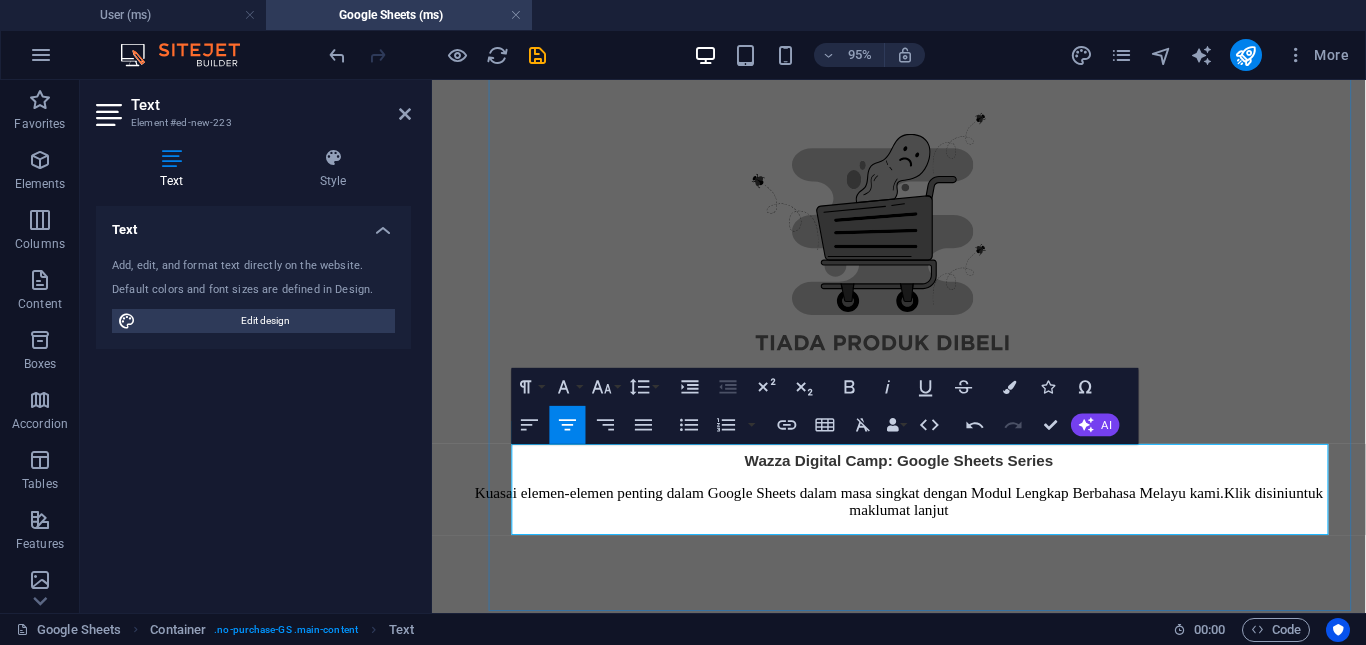drag, startPoint x: 1051, startPoint y: 541, endPoint x: 1240, endPoint y: 544, distance: 189.0238 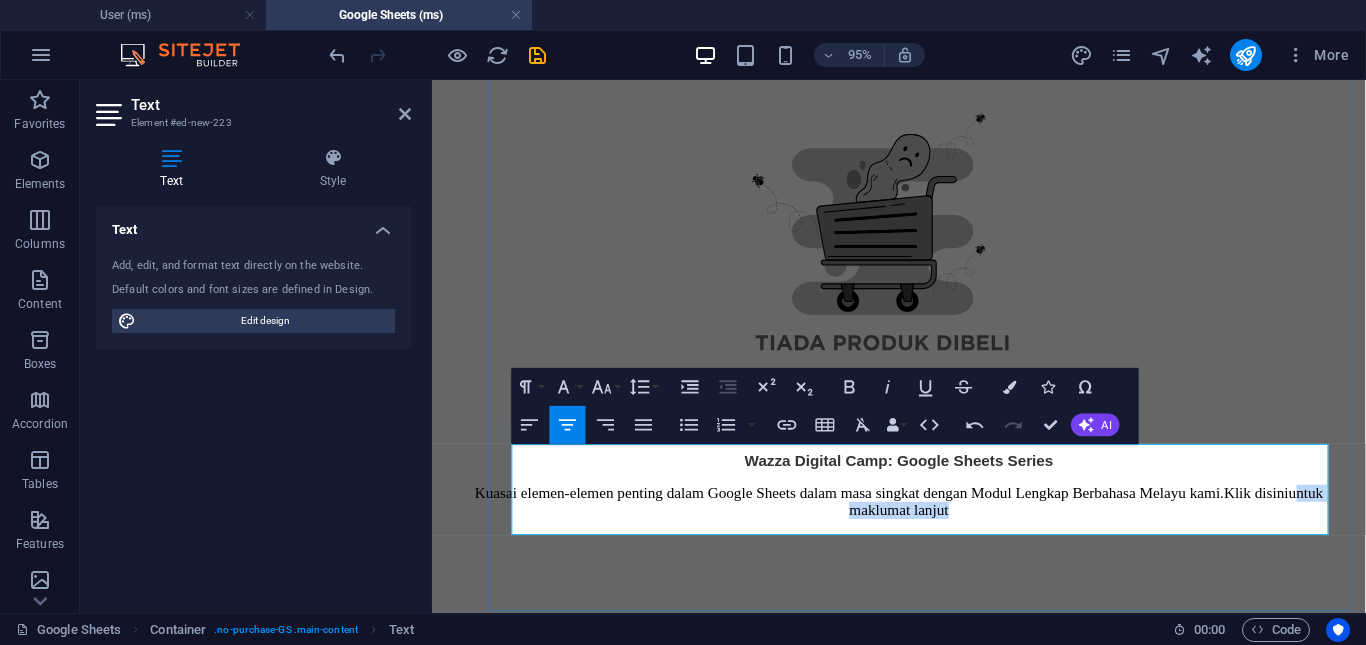 click on "Kuasai elemen-elemen penting dalam Google Sheets dalam masa singkat dengan Modul Lengkap Berbahasa Melayu kami.  Klik disini  untuk maklumat lanjut" at bounding box center (923, 480) 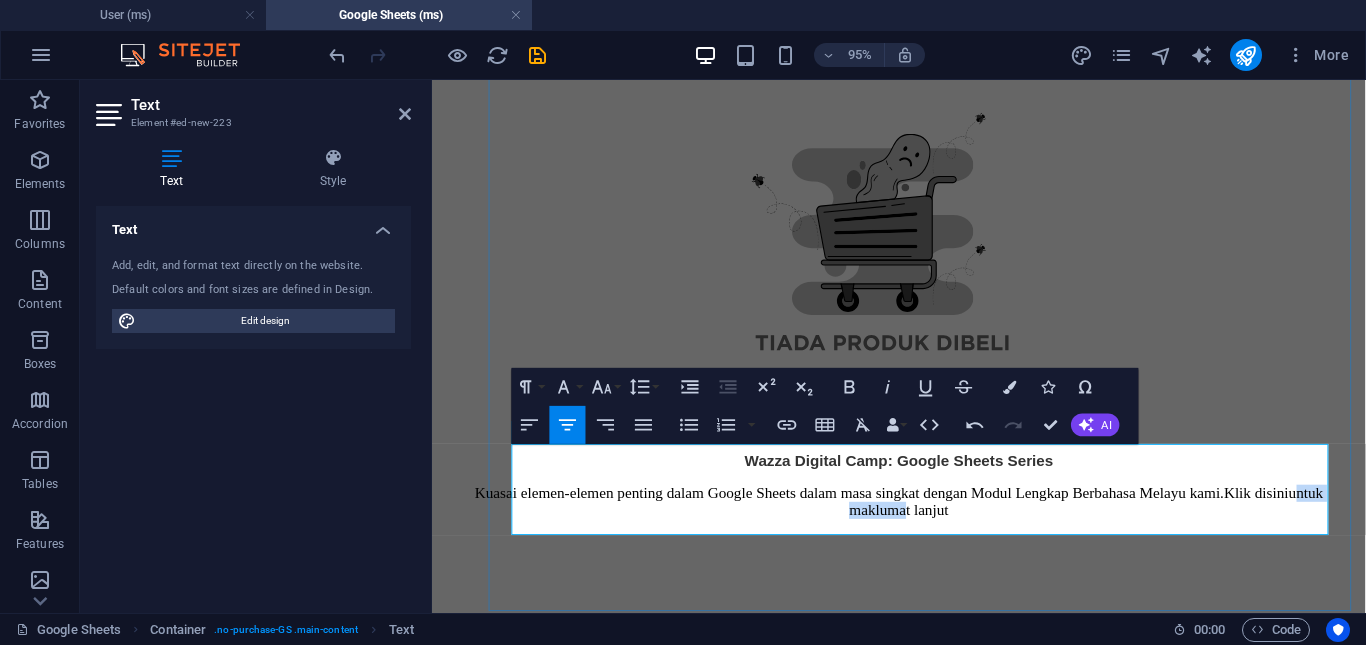 click on "Kuasai elemen-elemen penting dalam Google Sheets dalam masa singkat dengan Modul Lengkap Berbahasa Melayu kami.  Klik disini  untuk maklumat lanjut" at bounding box center (923, 480) 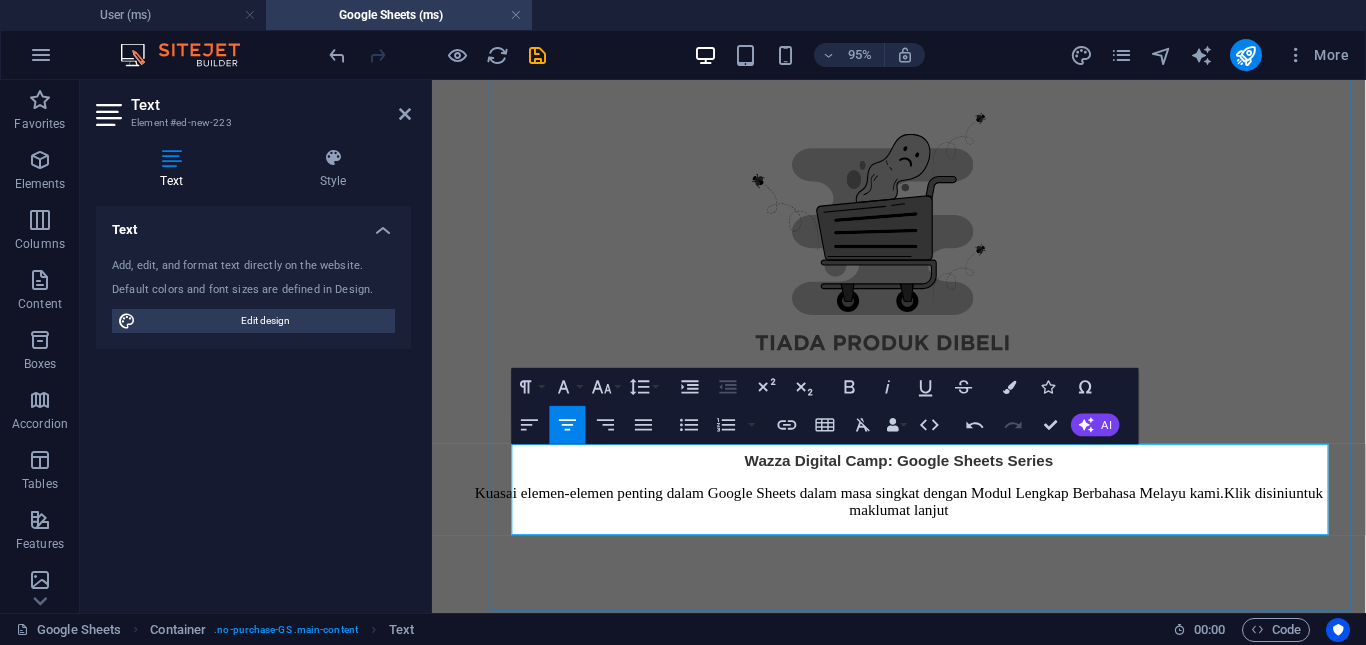click on "Wazza Digital Camp: Google Sheets Series" at bounding box center (923, 481) 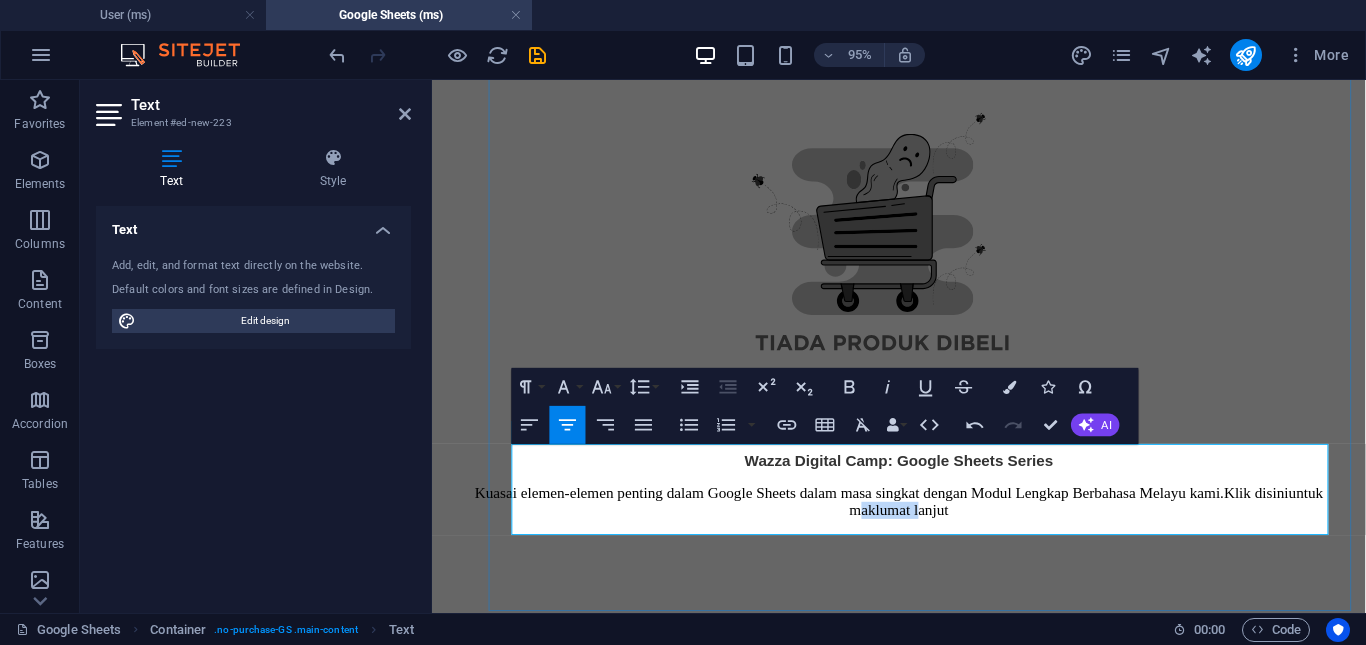 click on "Kuasai elemen-elemen penting dalam Google Sheets dalam masa singkat dengan Modul Lengkap Berbahasa Melayu kami.  Klik disini  untuk maklumat lanjut" at bounding box center (923, 480) 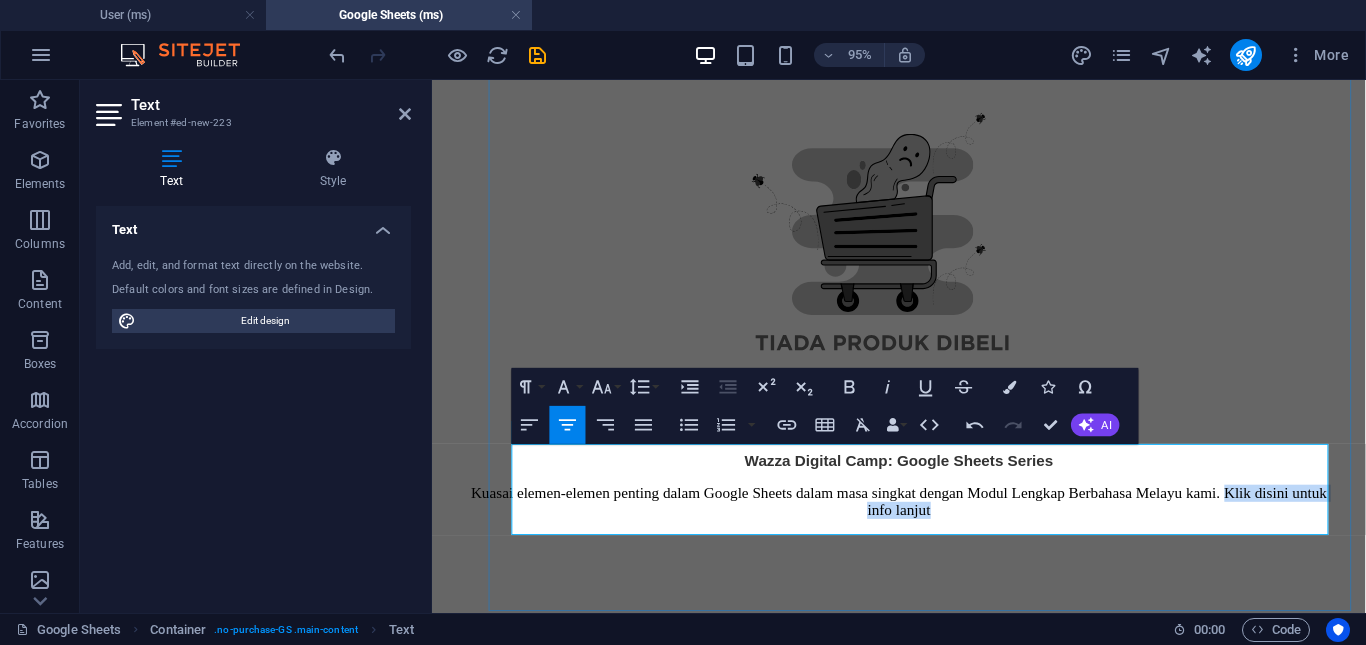 drag, startPoint x: 984, startPoint y: 544, endPoint x: 1239, endPoint y: 539, distance: 255.04901 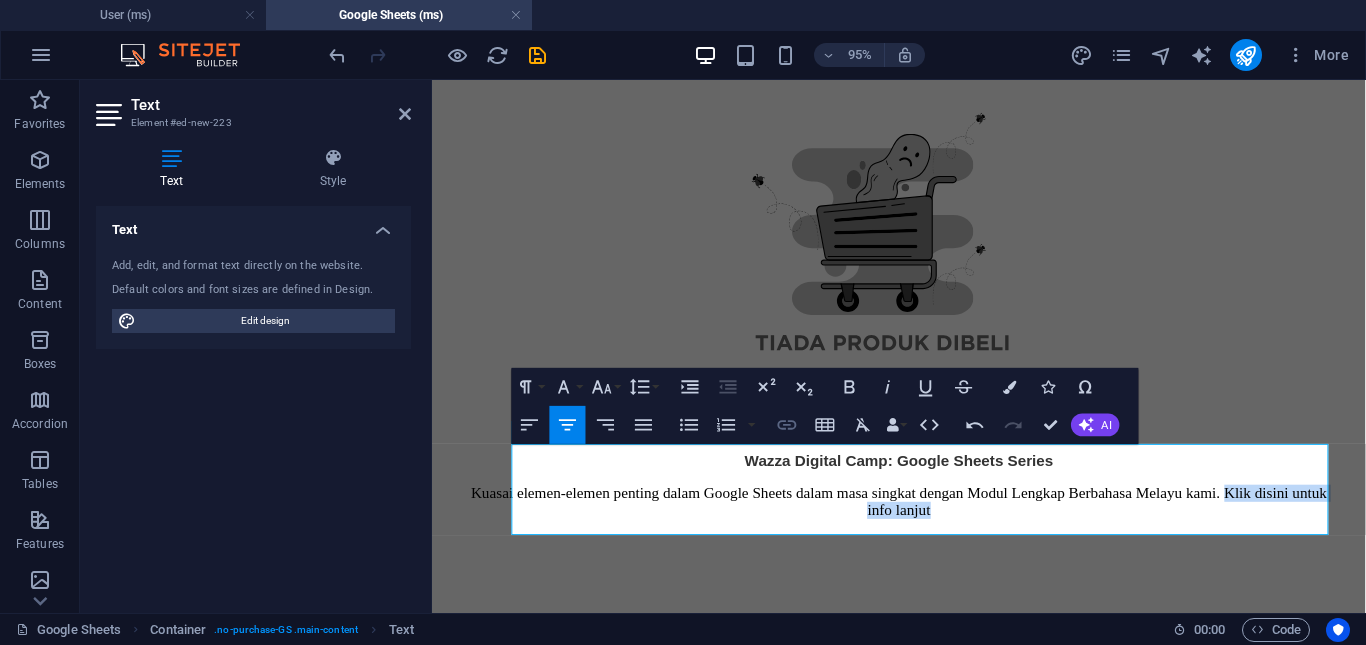 type on "Klik disini untuk info lanjut" 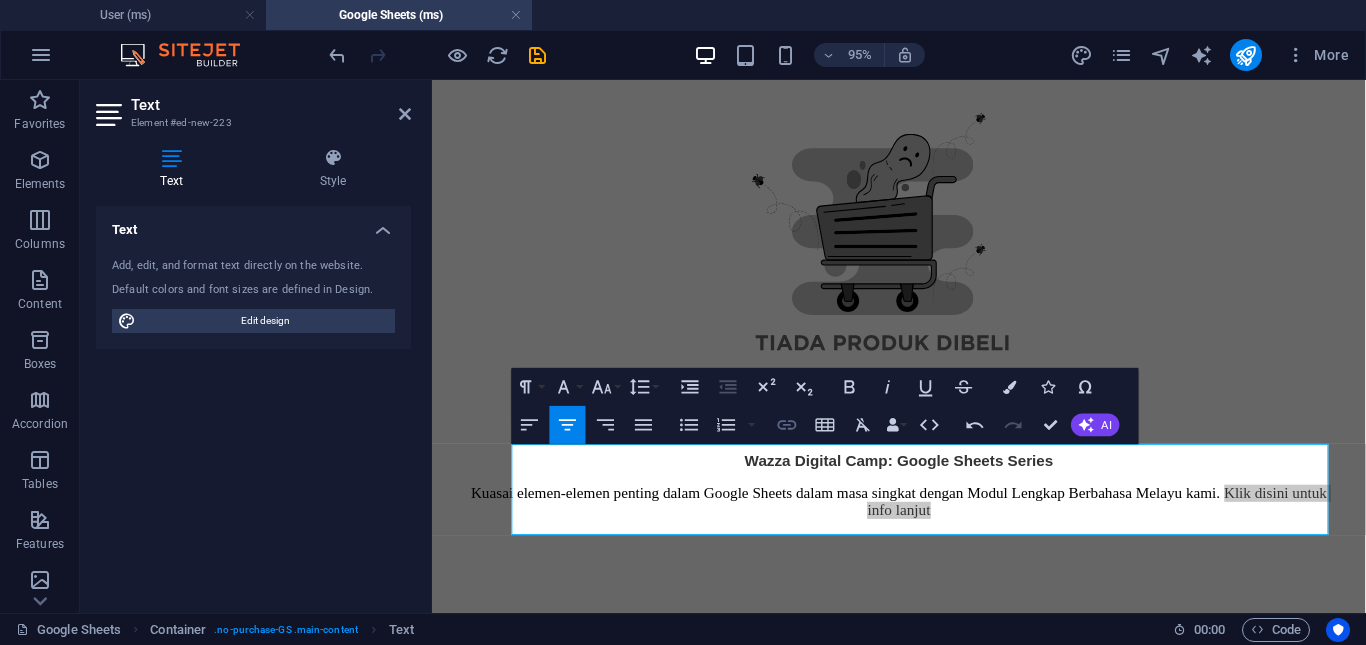click 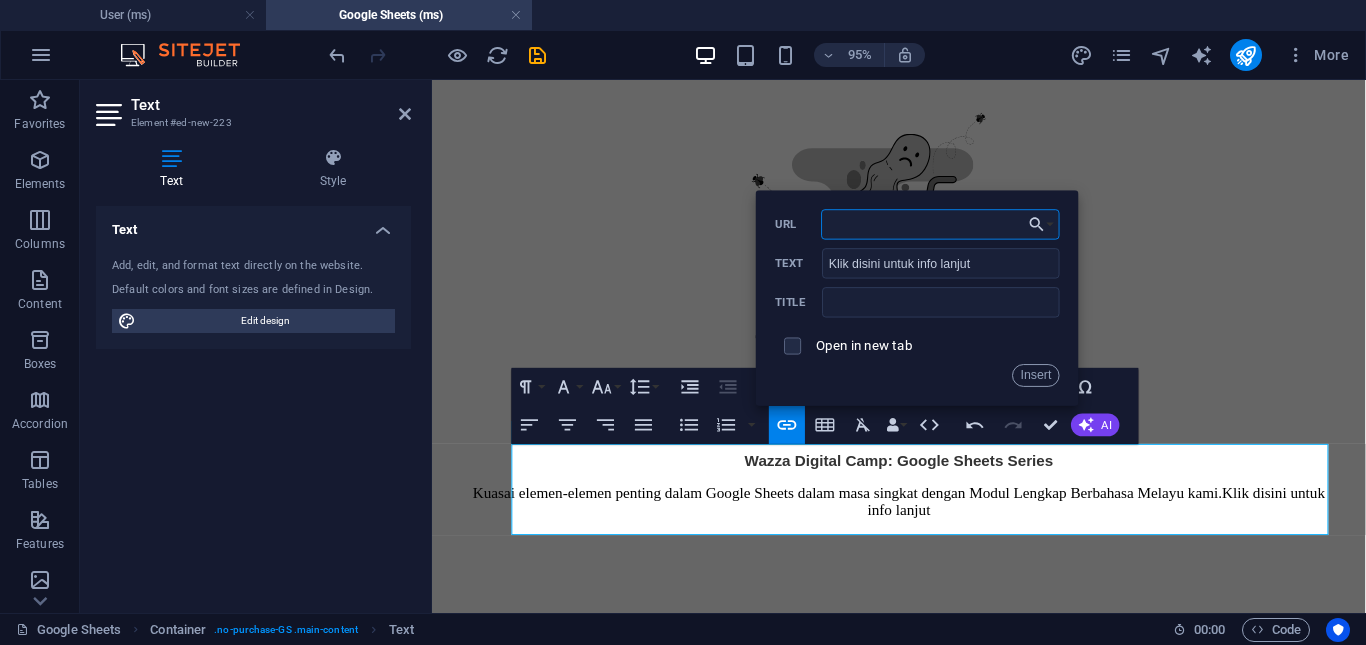 paste on "https://digital.wazza.my/order/form/campsheetseries-search2" 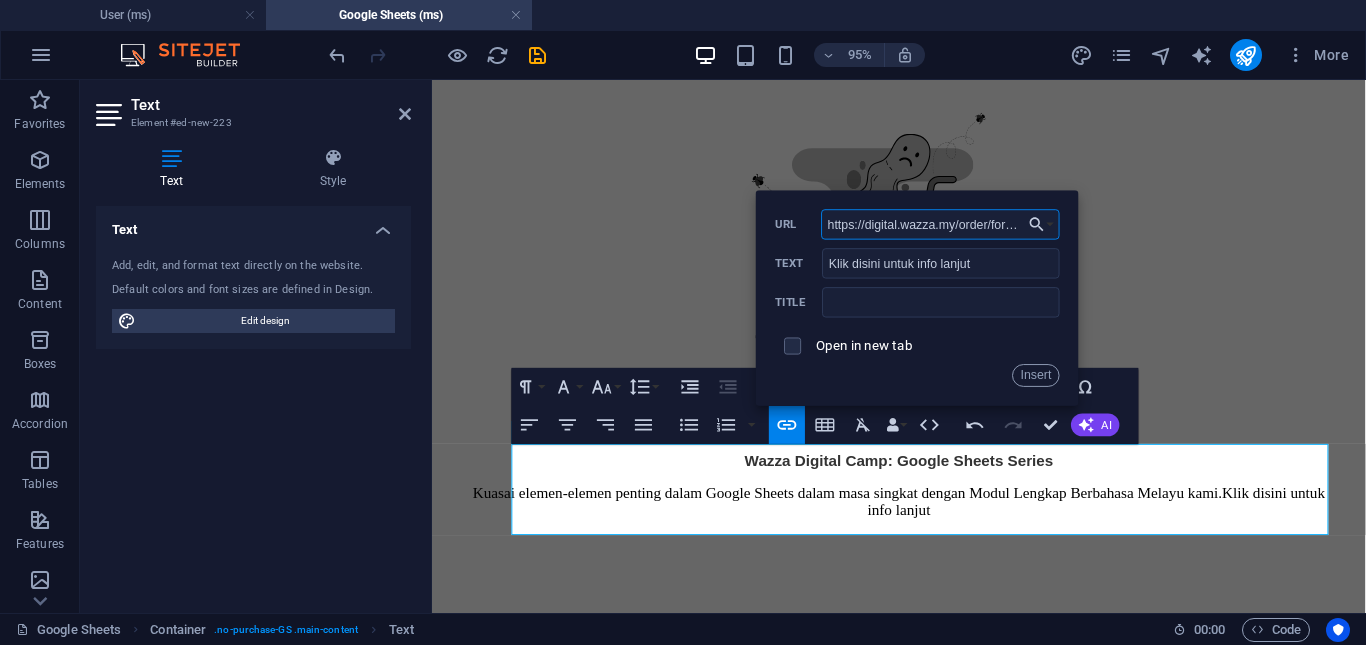 scroll, scrollTop: 0, scrollLeft: 148, axis: horizontal 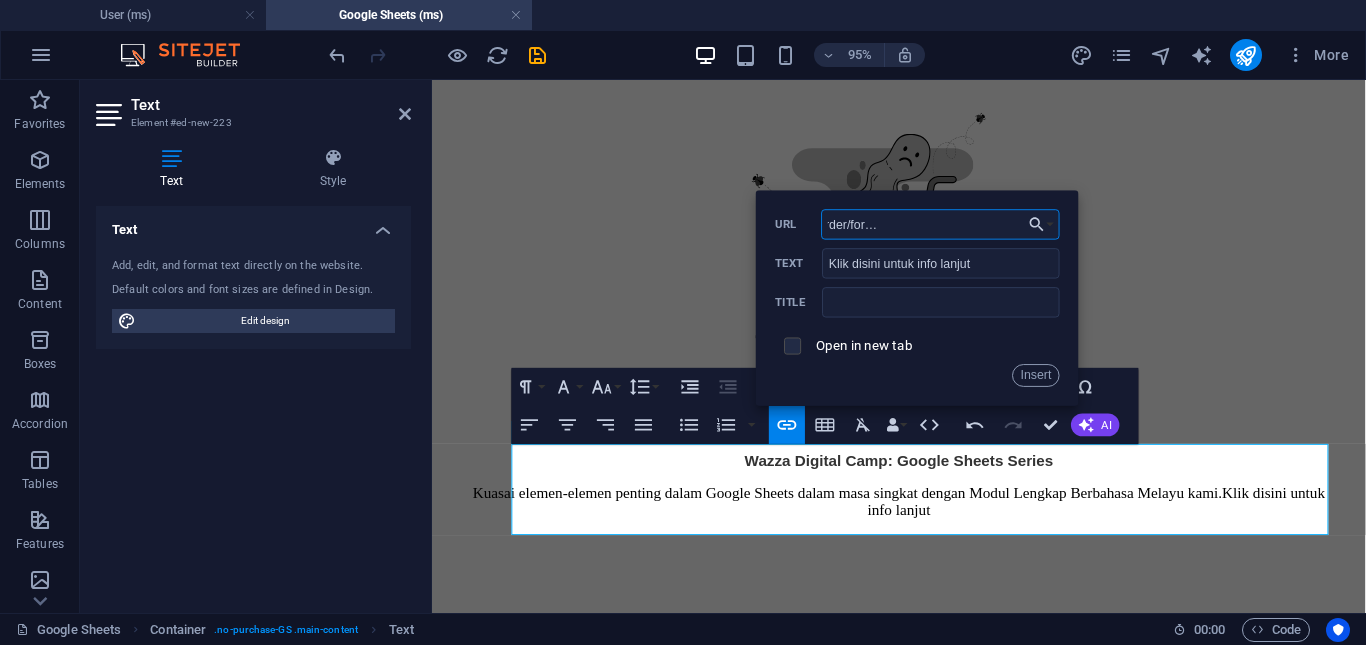 type on "https://digital.wazza.my/order/form/campsheetseries-search2" 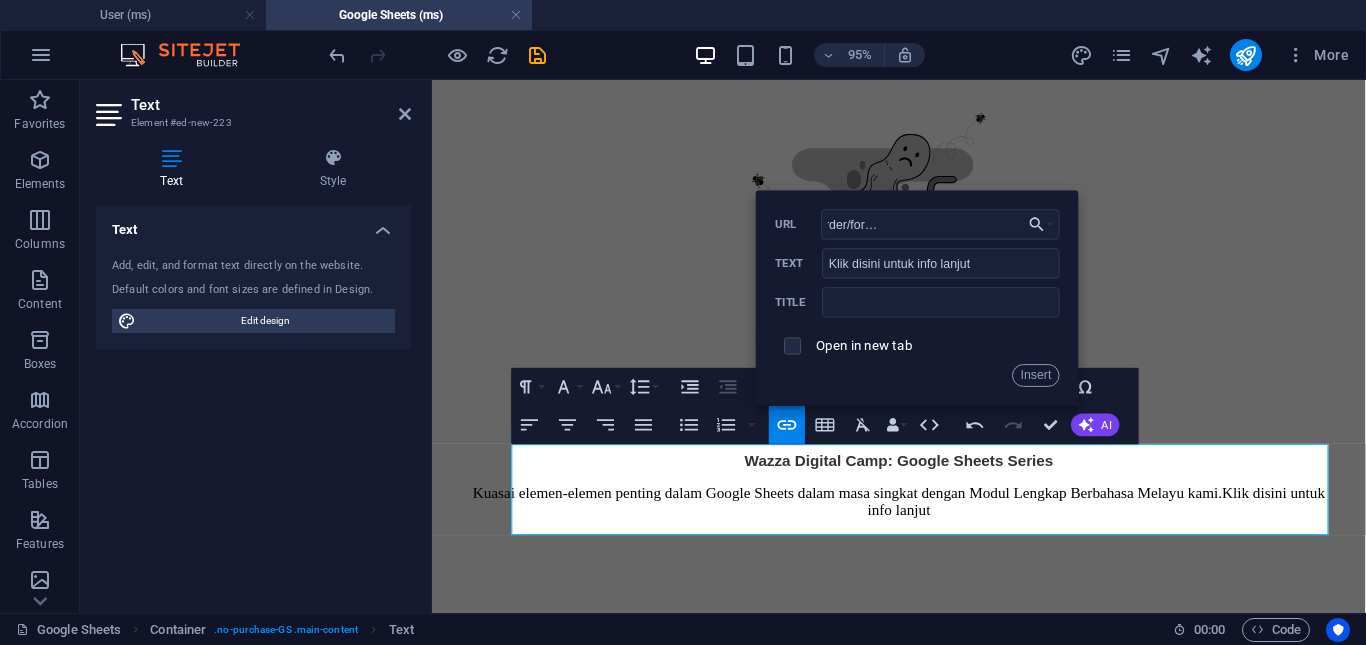 click at bounding box center [790, 343] 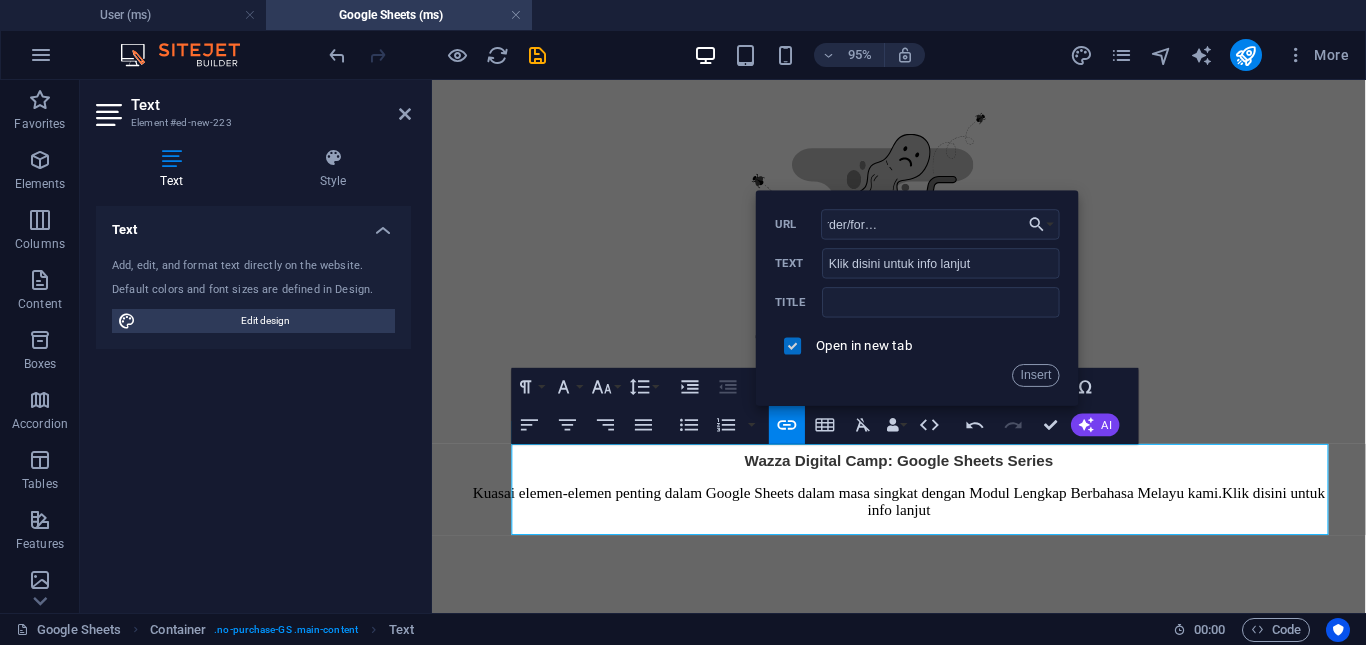 scroll, scrollTop: 0, scrollLeft: 0, axis: both 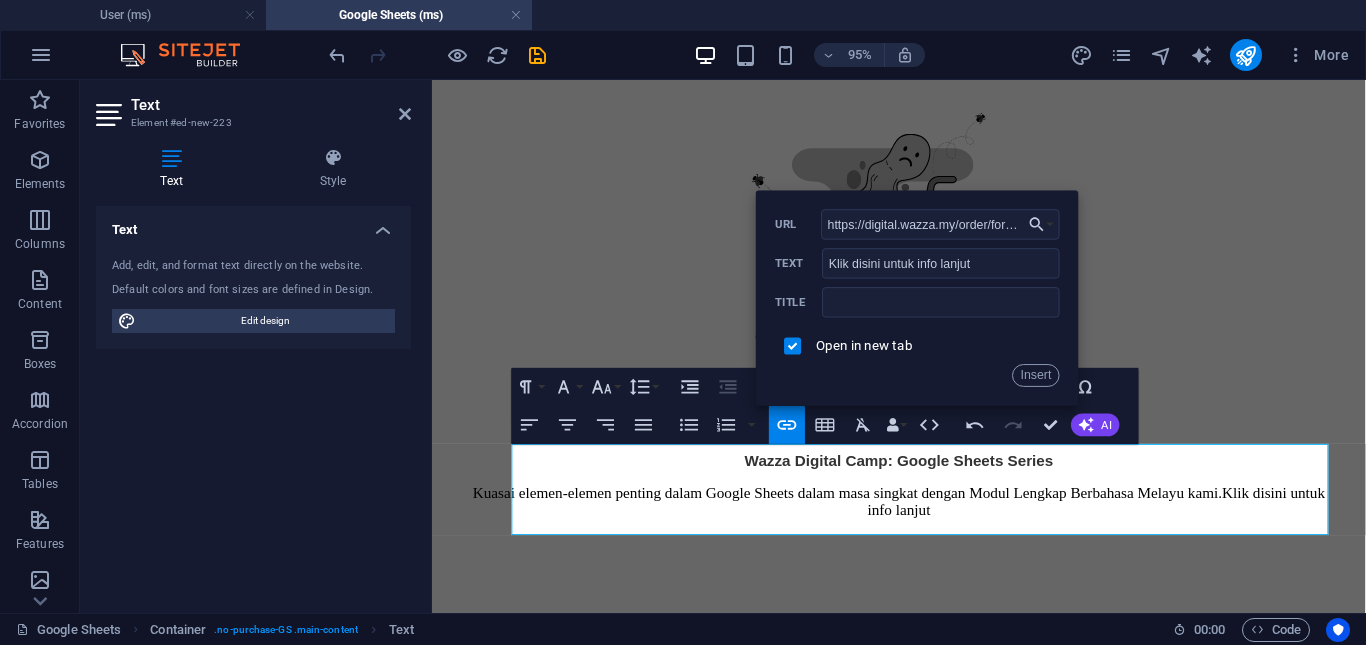 click on "Insert" at bounding box center (1036, 375) 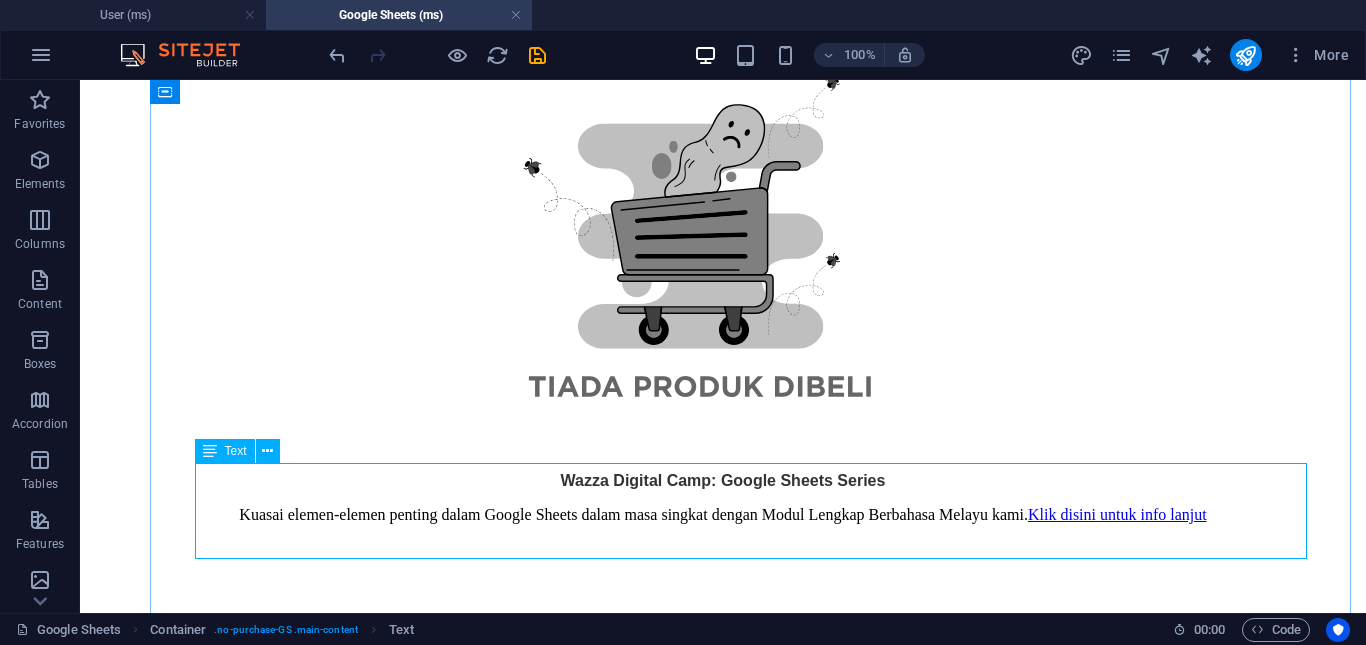 click on "Wazza Digital Camp: Google Sheets Series Kuasai elemen-elemen penting dalam Google Sheets dalam masa singkat dengan Modul Lengkap Berbahasa Melayu kami.  Klik disini untuk info lanjut" at bounding box center (723, 498) 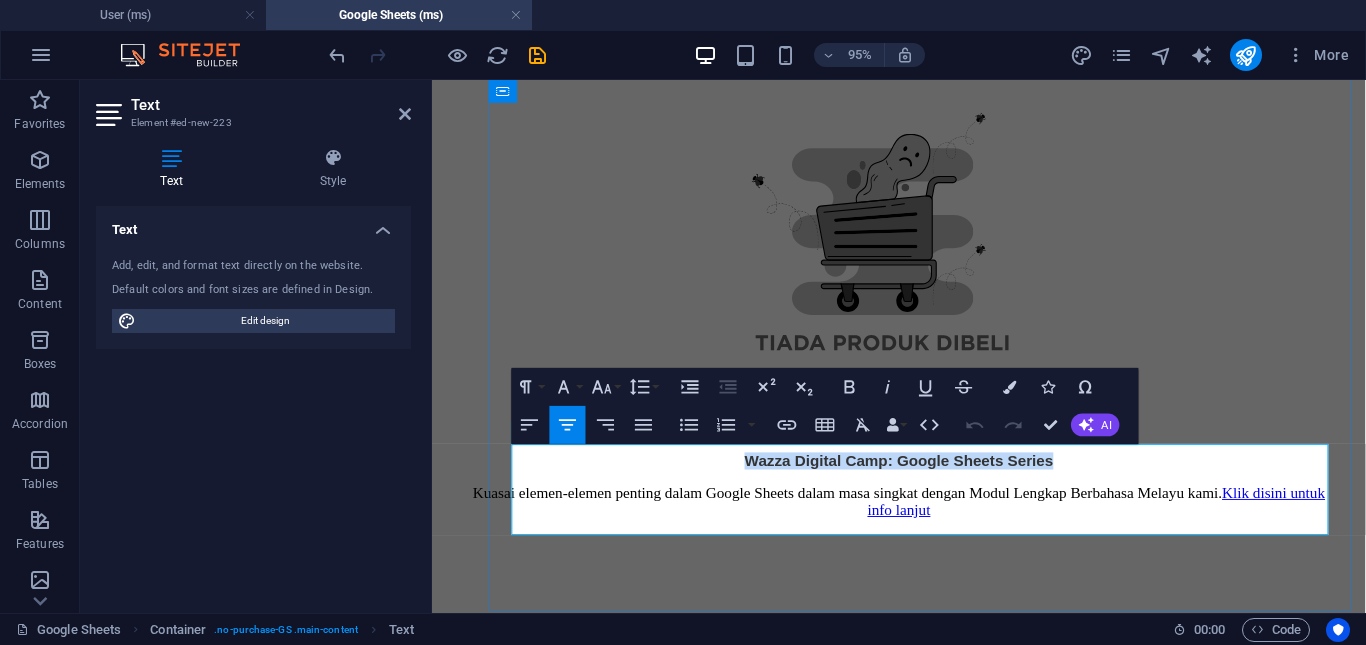 drag, startPoint x: 791, startPoint y: 484, endPoint x: 1103, endPoint y: 489, distance: 312.04007 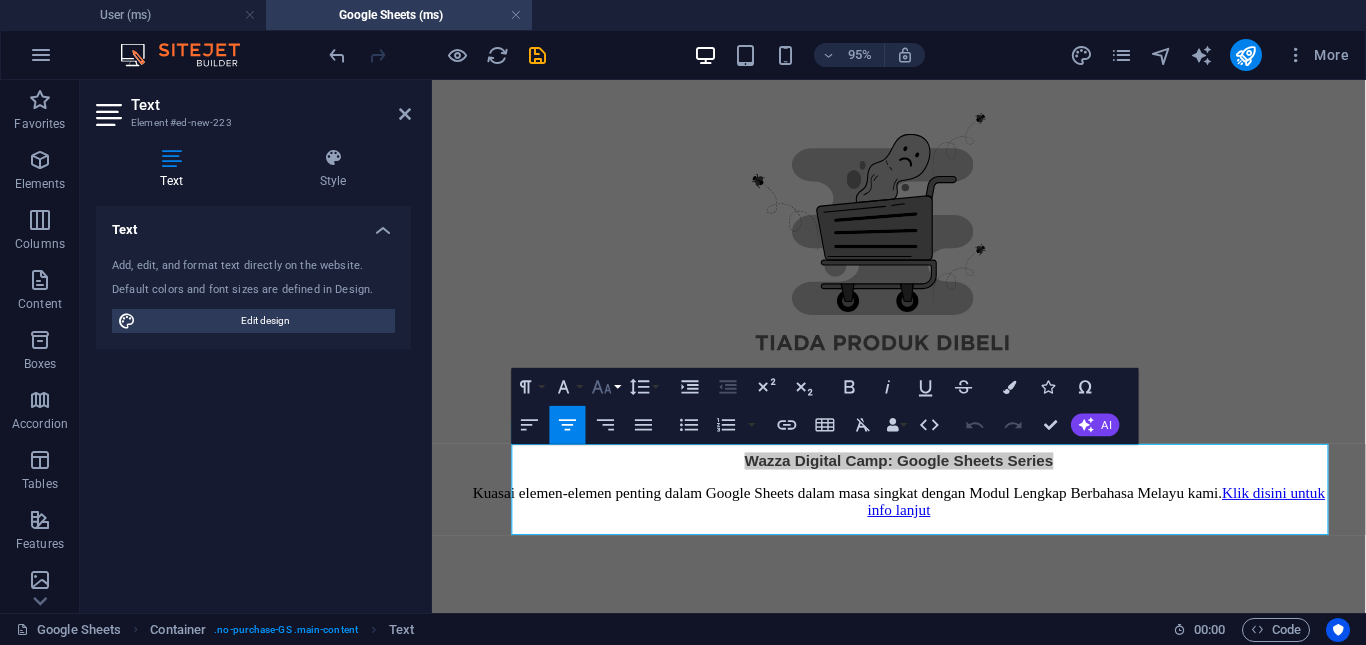 click 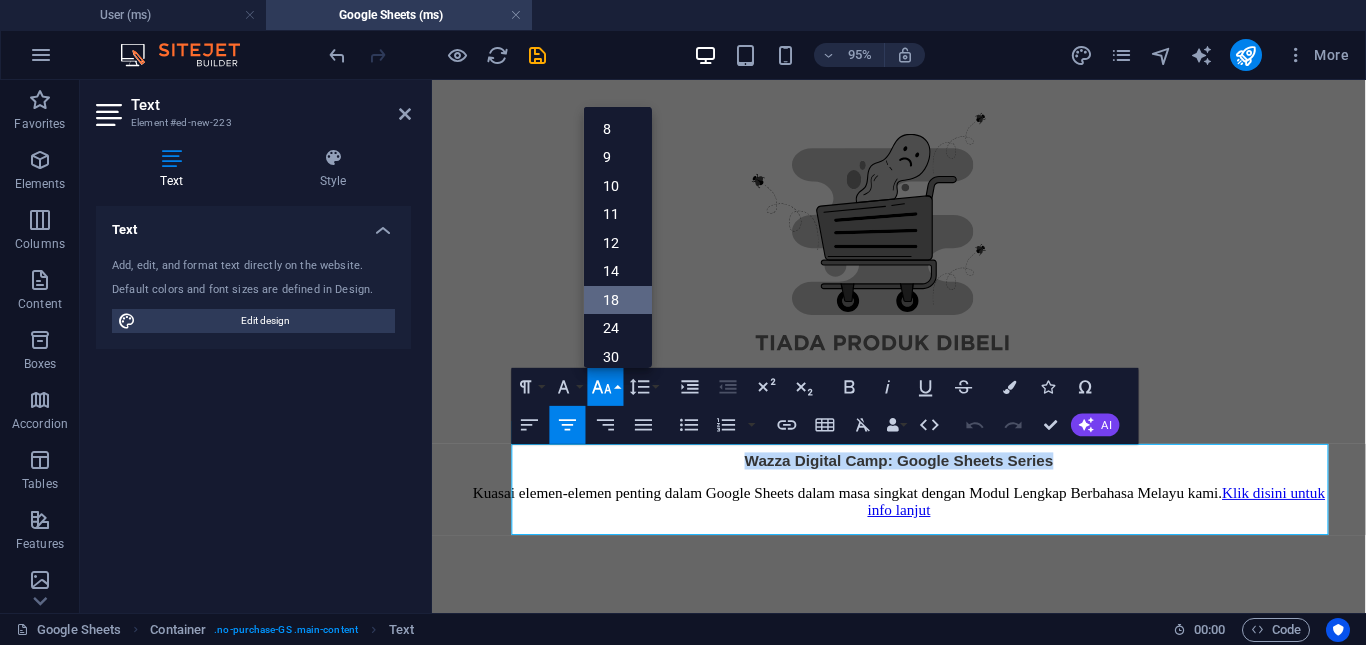 click on "18" at bounding box center (618, 299) 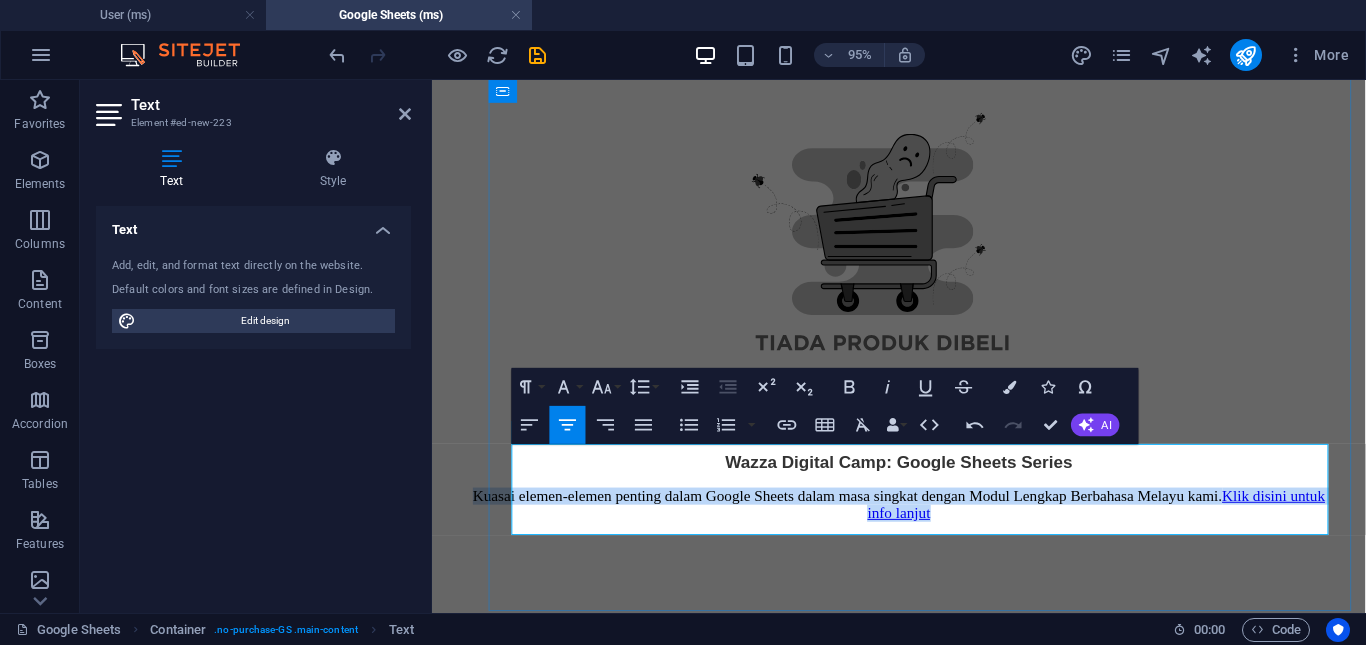 drag, startPoint x: 816, startPoint y: 525, endPoint x: 1238, endPoint y: 546, distance: 422.5222 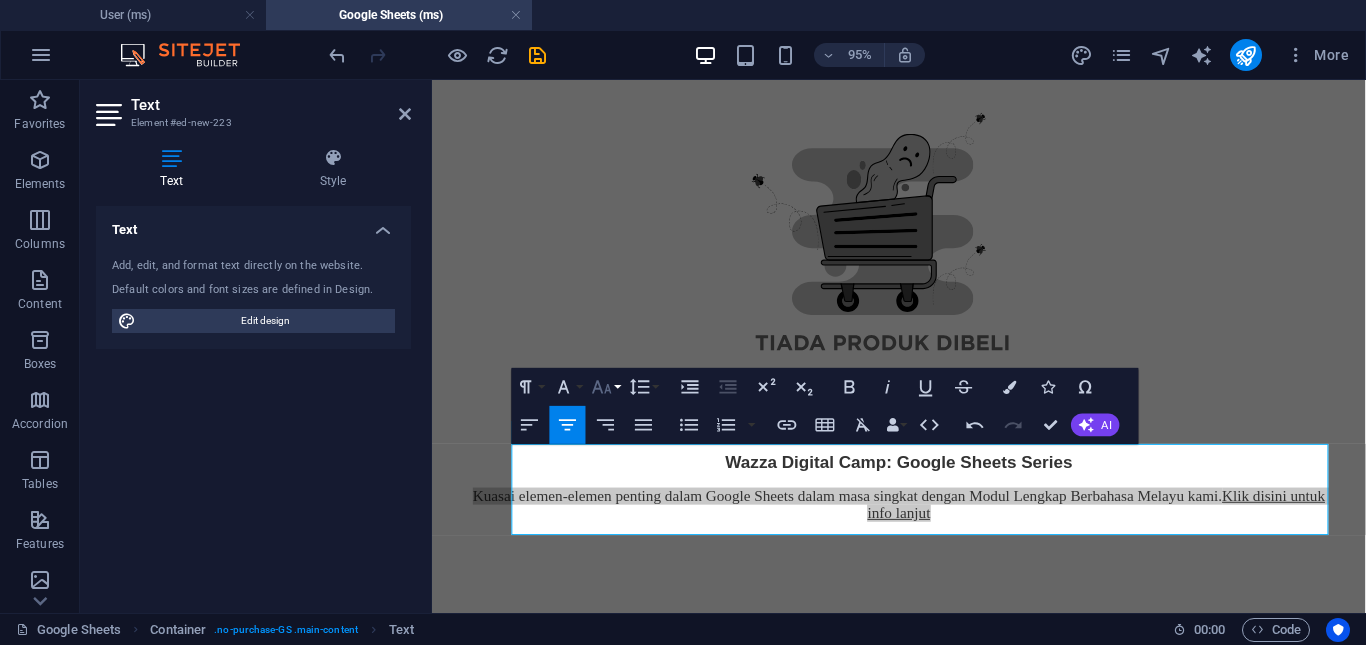 click 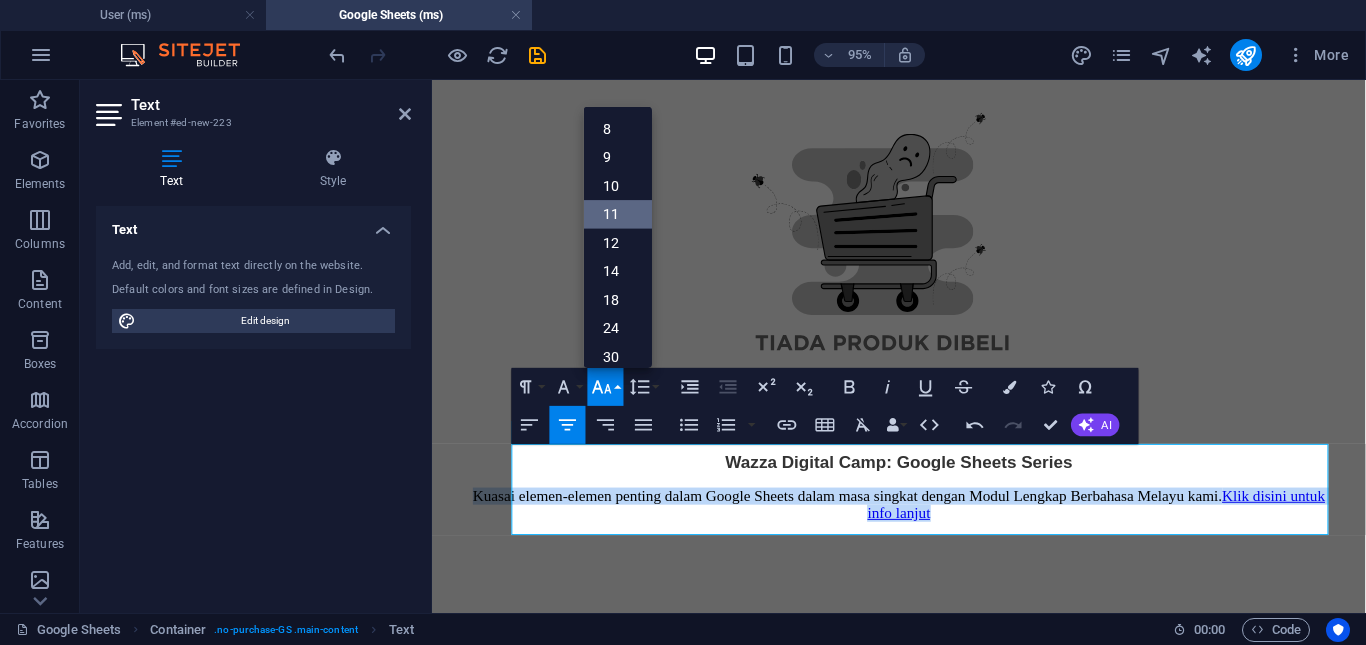 click on "11" at bounding box center (618, 214) 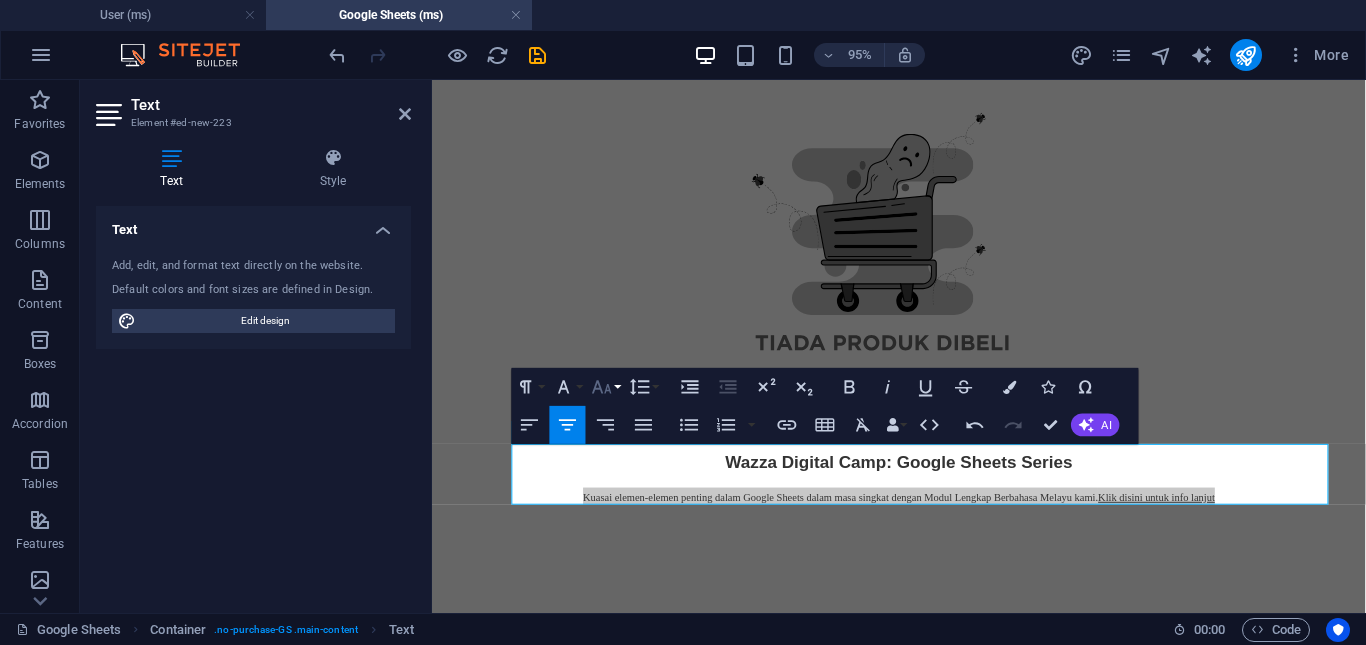 click 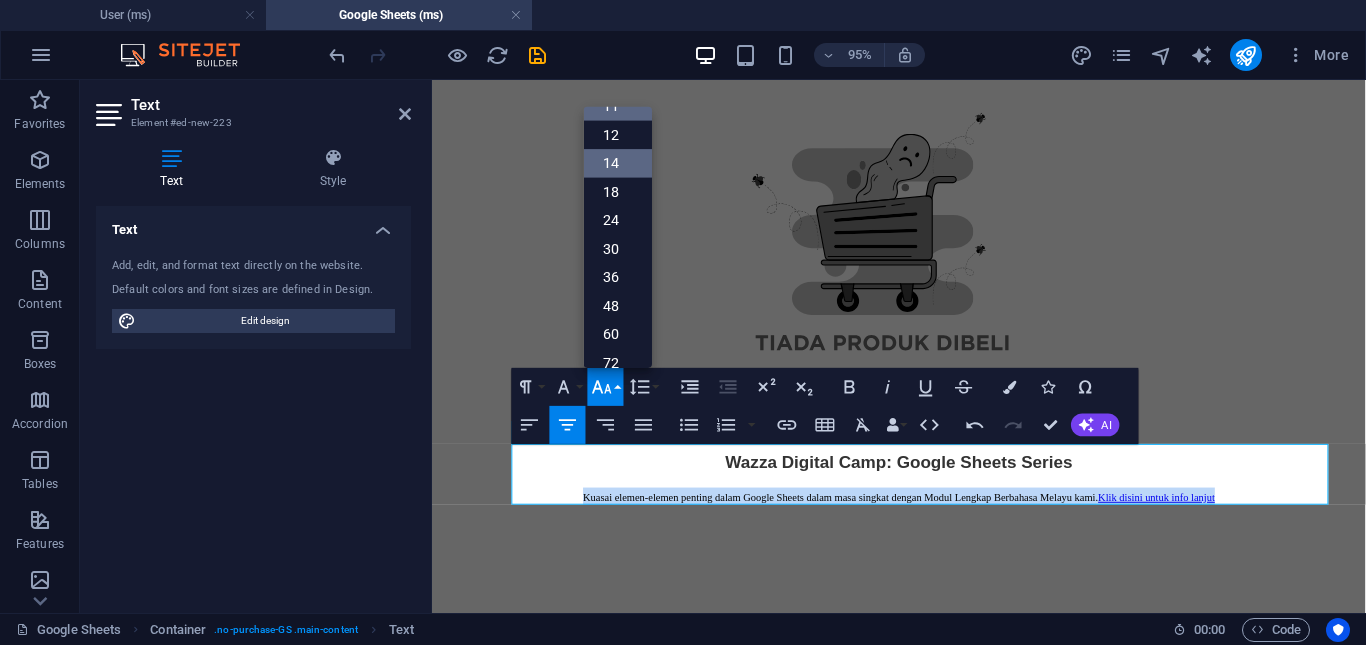 click on "14" at bounding box center (618, 164) 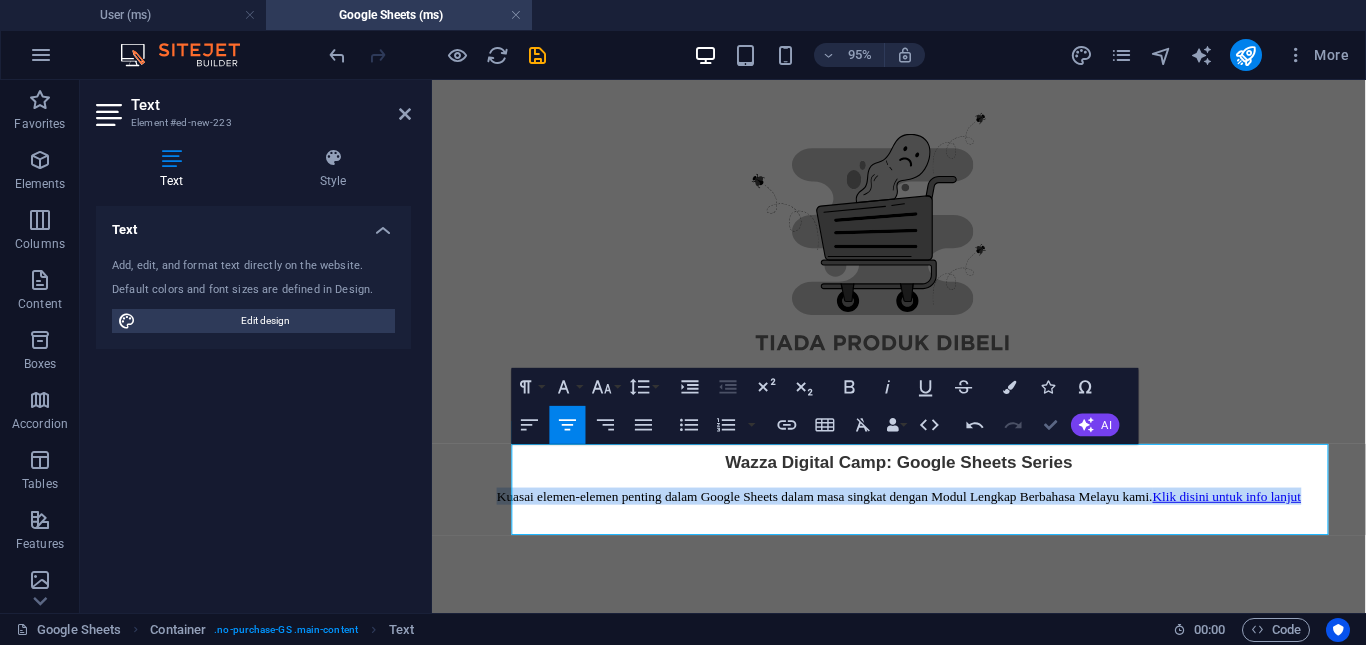 drag, startPoint x: 1041, startPoint y: 422, endPoint x: 937, endPoint y: 391, distance: 108.52189 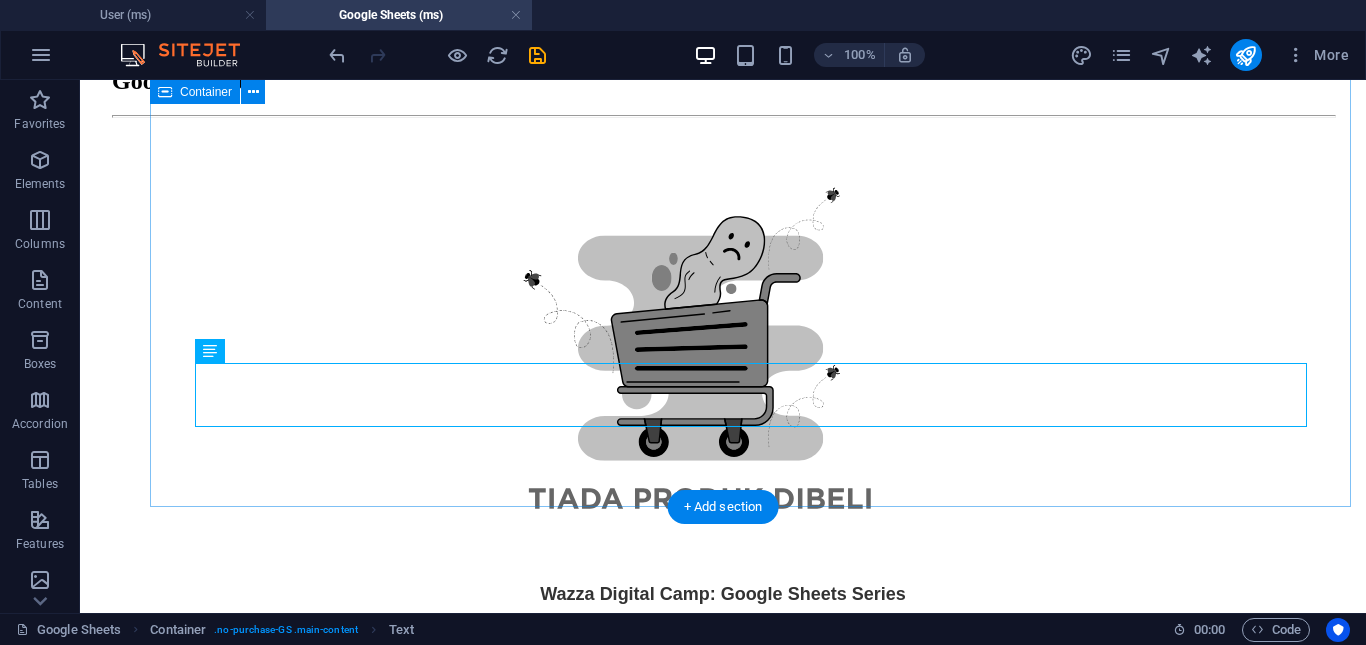 scroll, scrollTop: 300, scrollLeft: 0, axis: vertical 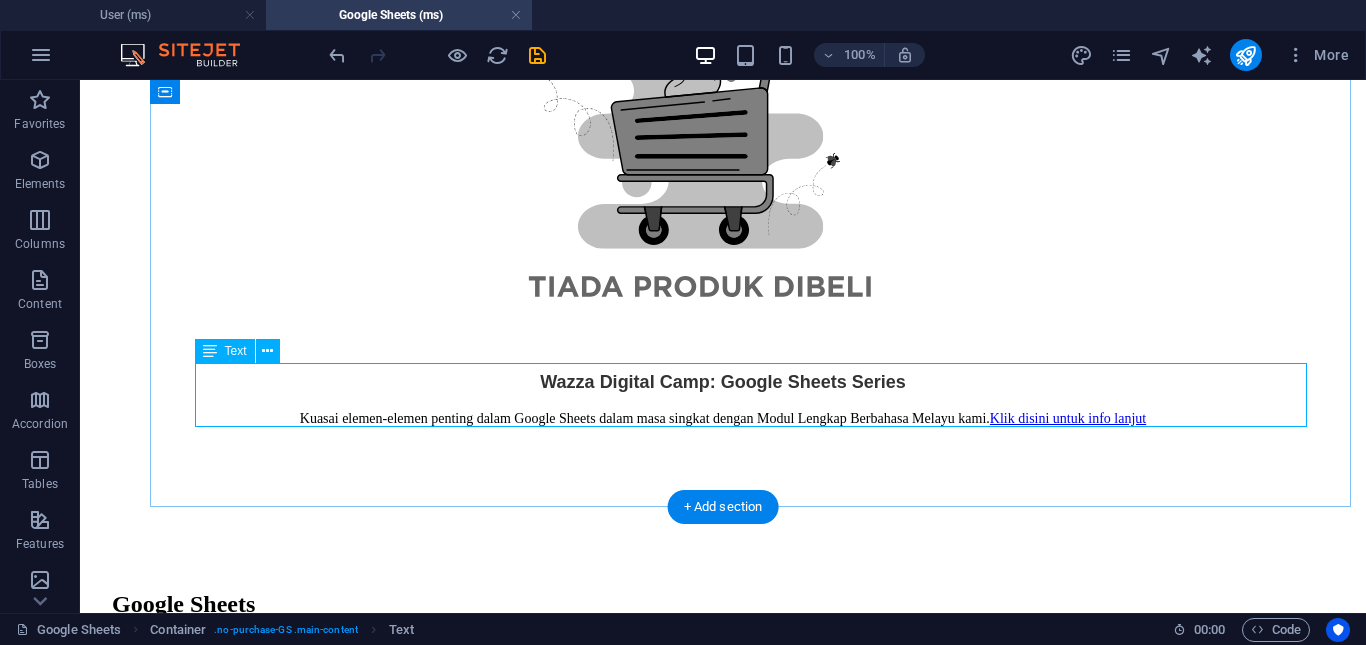 click on "Wazza Digital Camp: Google Sheets Series Kuasai elemen-elemen penting dalam Google Sheets dalam masa singkat dengan Modul Lengkap Berbahasa Melayu kami.  Klik disini untuk info lanjut" at bounding box center [723, 399] 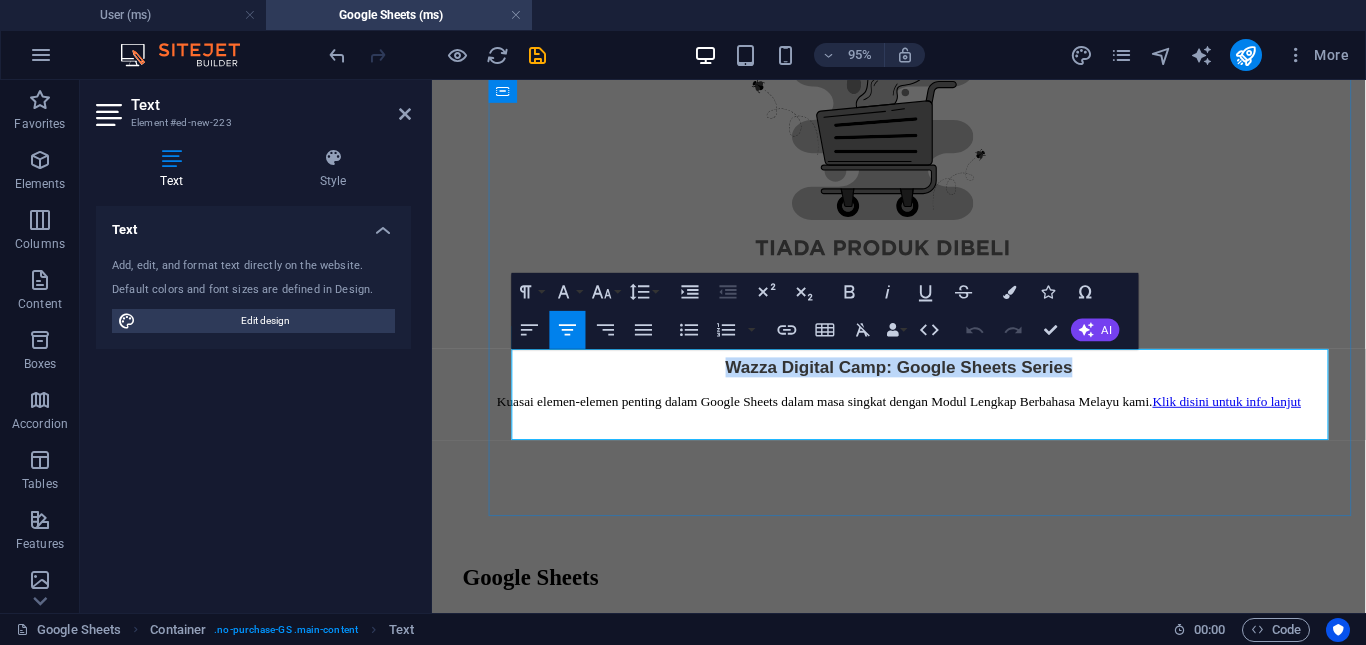 drag, startPoint x: 779, startPoint y: 376, endPoint x: 1173, endPoint y: 389, distance: 394.21442 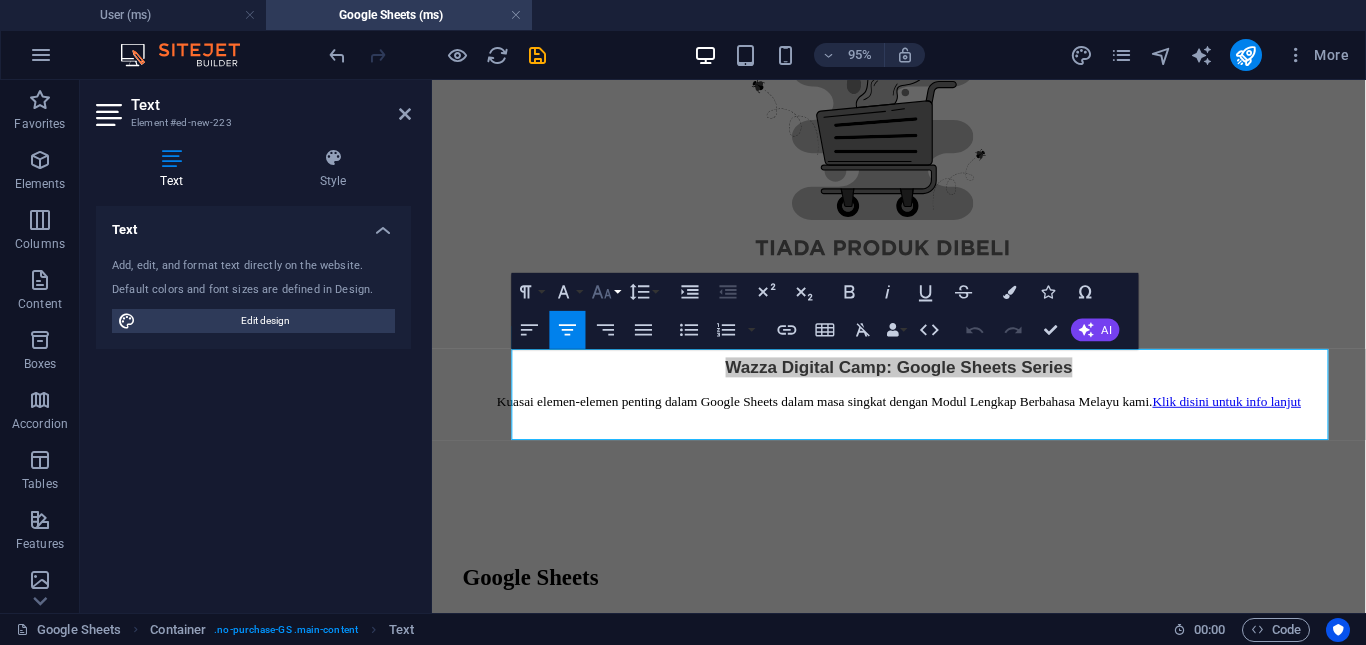click on "Font Size" at bounding box center (606, 292) 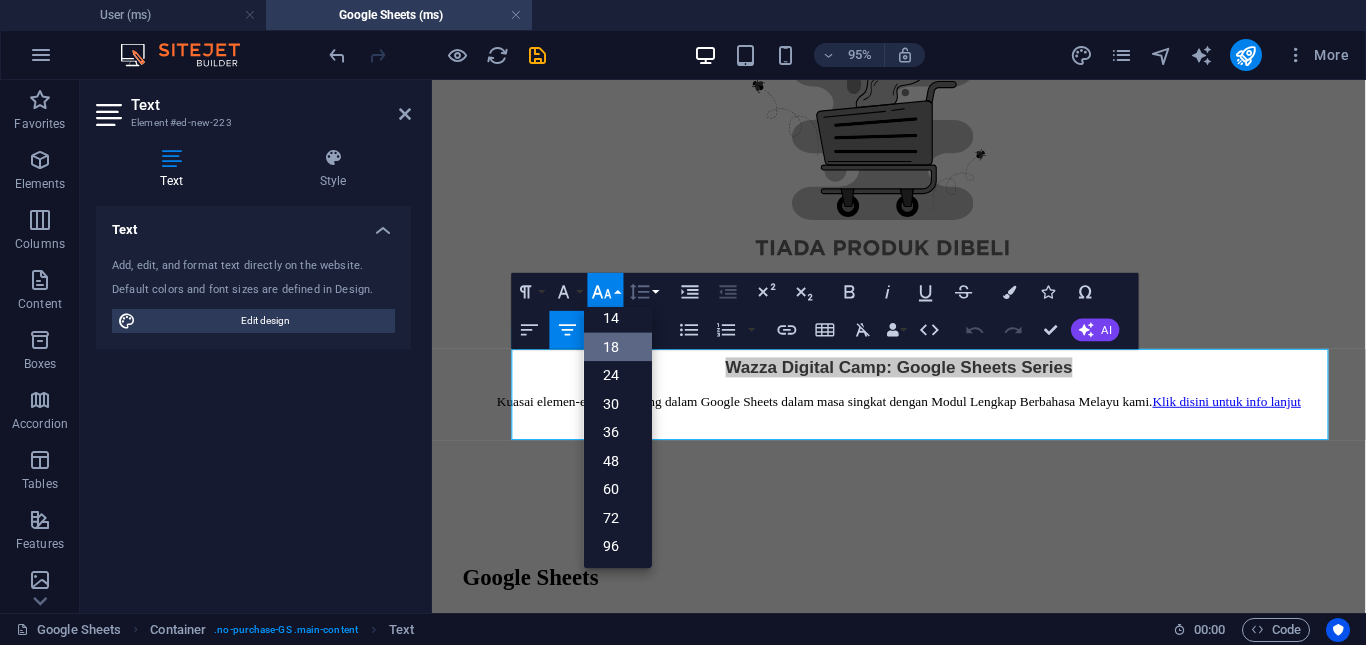 scroll, scrollTop: 161, scrollLeft: 0, axis: vertical 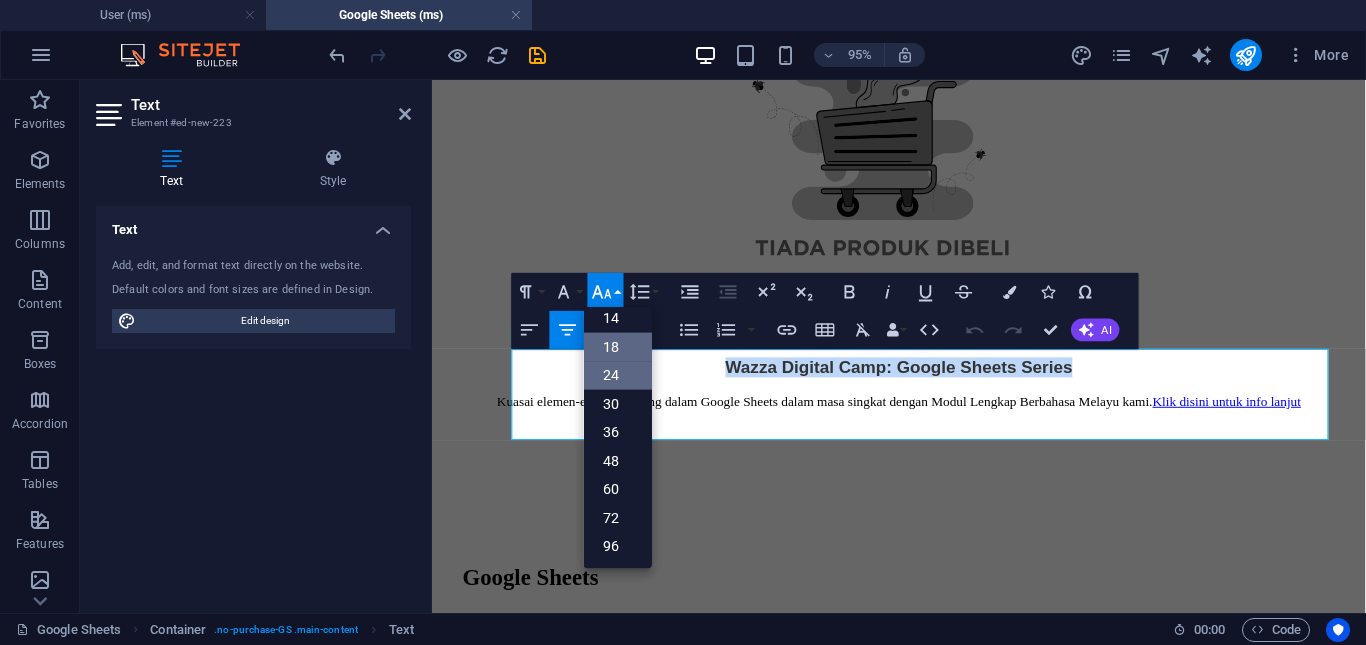 click on "24" at bounding box center (618, 375) 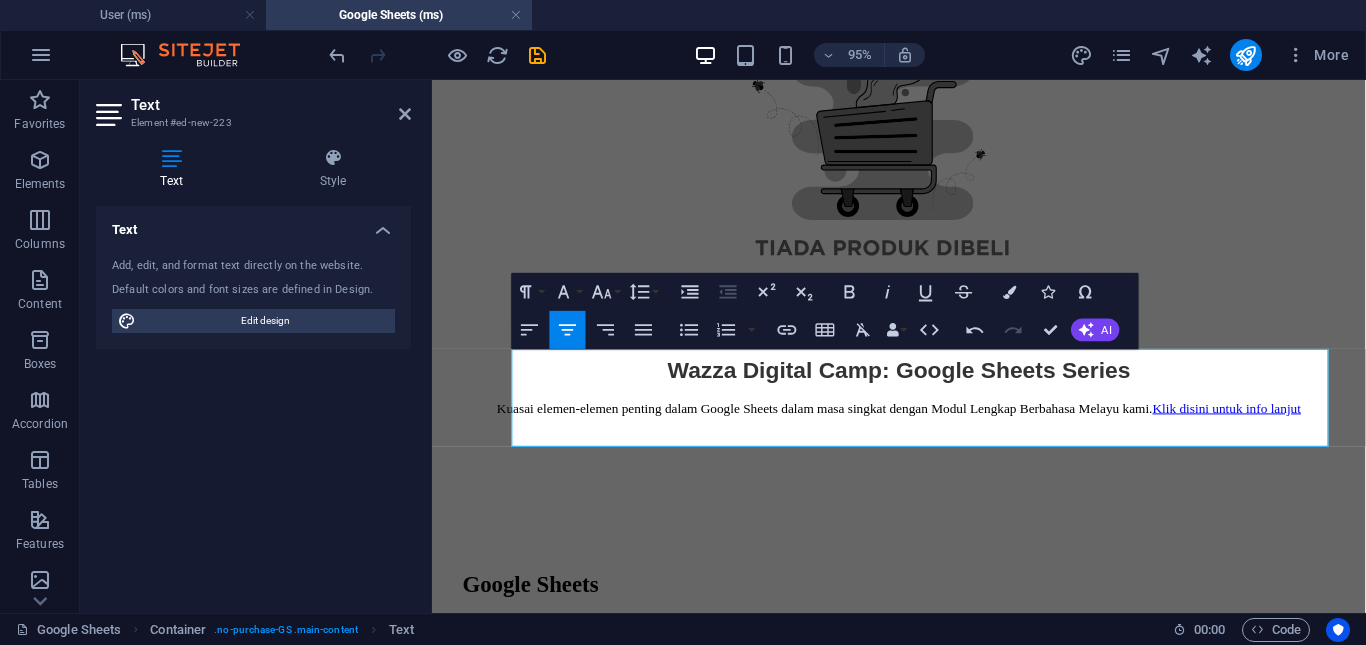 click on "Paragraph Format Normal Heading 1 Heading 2 Heading 3 Heading 4 Heading 5 Heading 6 Code Font Family Arial Georgia Impact Tahoma Times New Roman Verdana Sen Font Size 8 9 10 11 12 14 18 24 30 36 48 60 72 96 Line Height Default Single 1.15 1.5 Double" at bounding box center (587, 292) 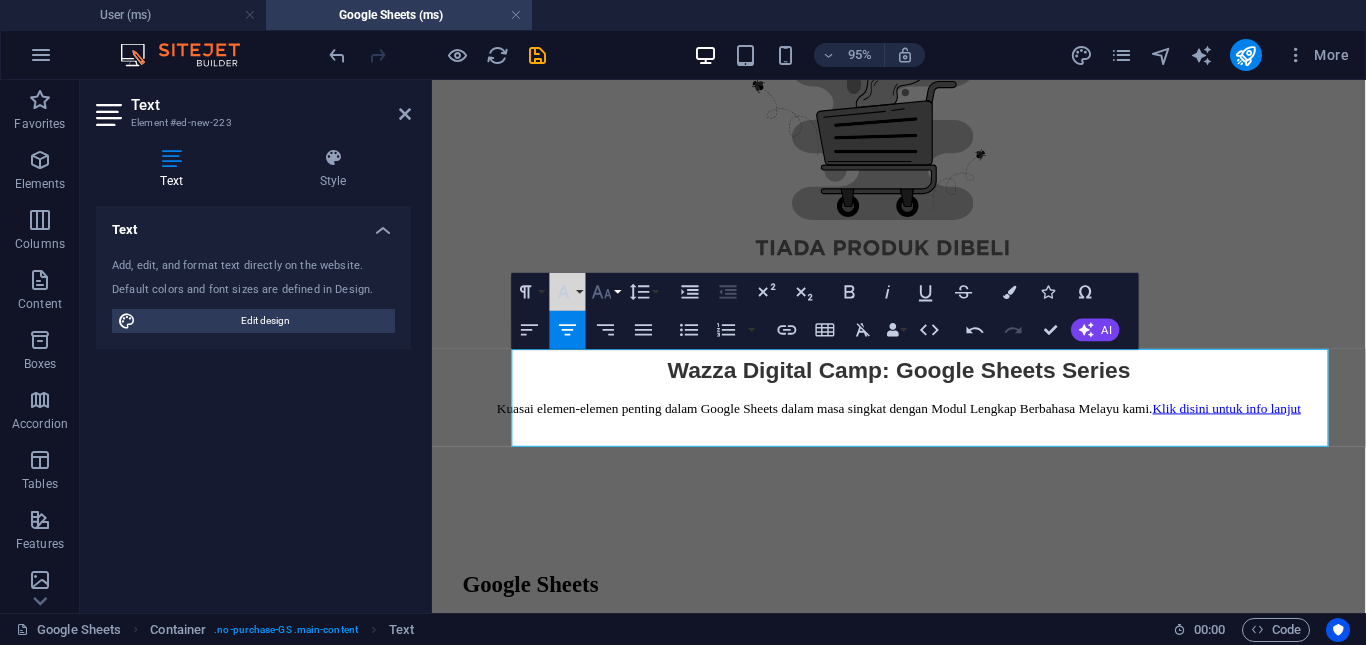 click 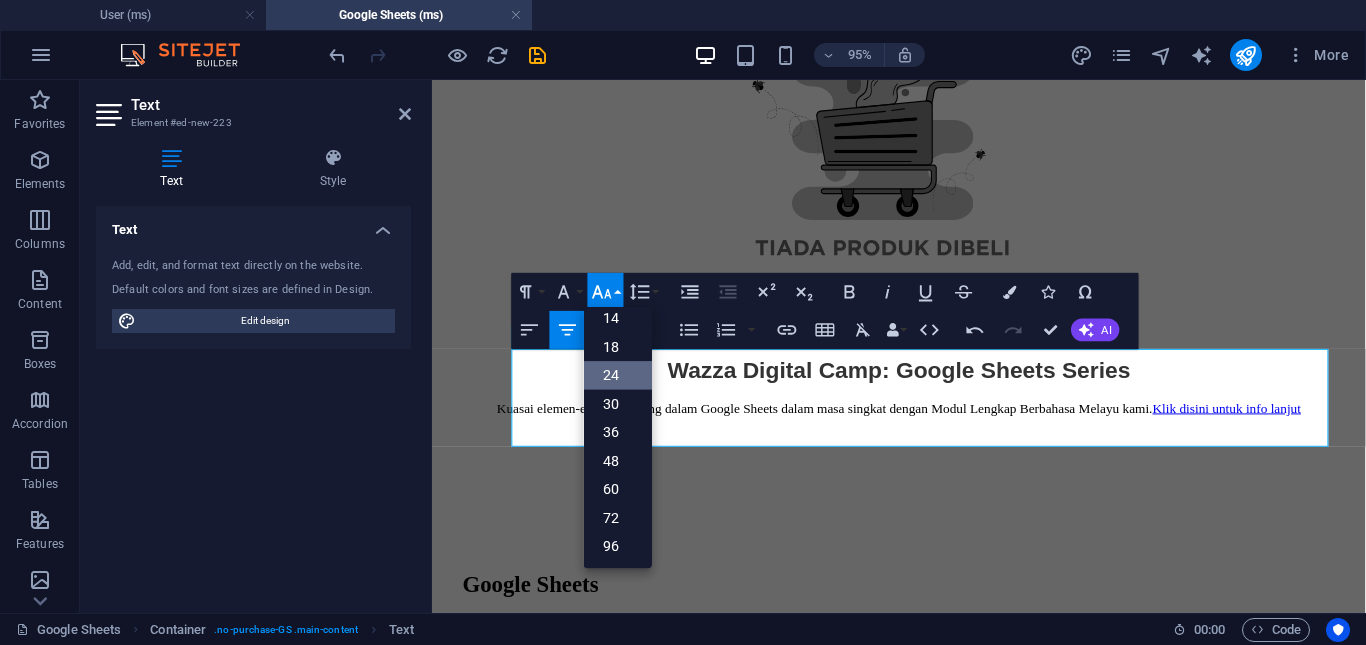 scroll, scrollTop: 161, scrollLeft: 0, axis: vertical 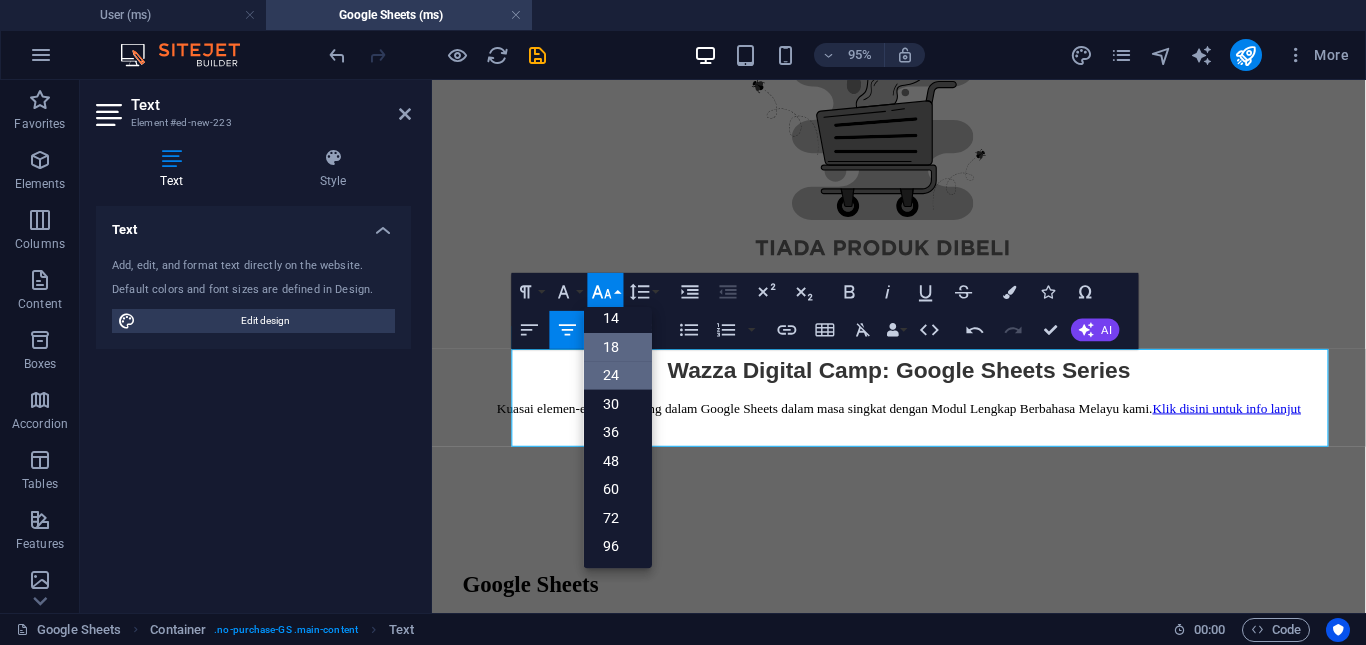 click on "18" at bounding box center (618, 347) 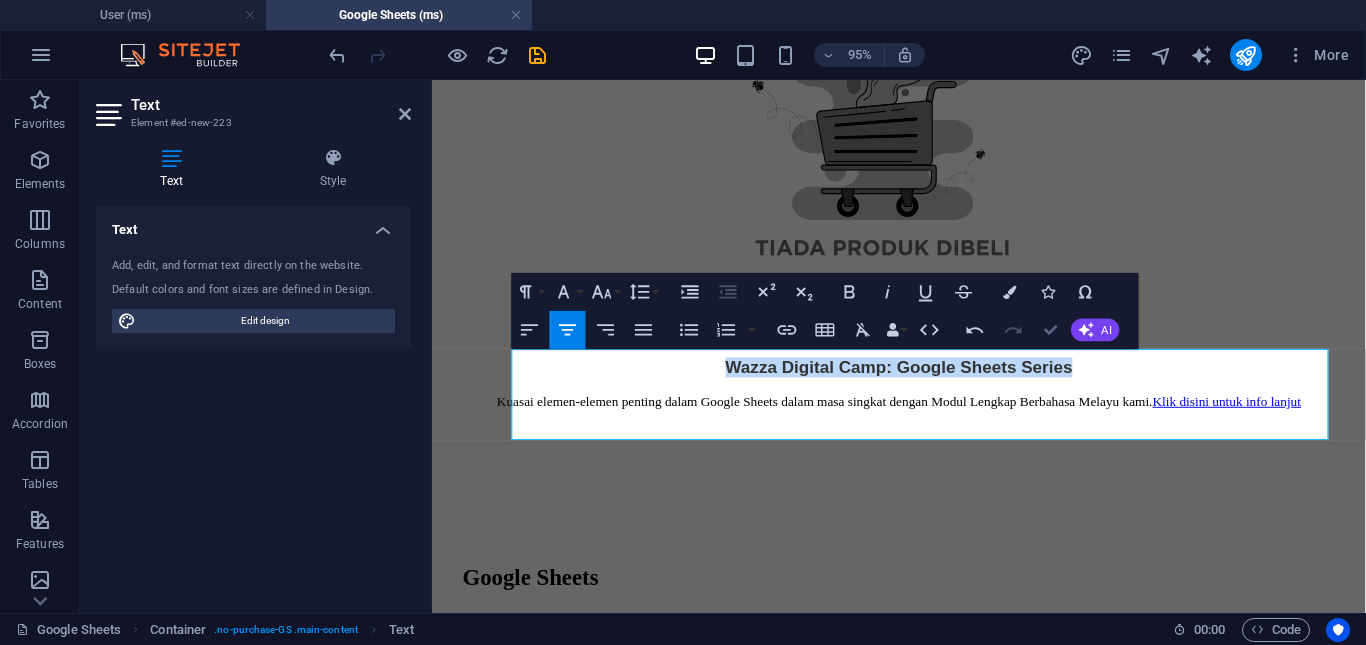 drag, startPoint x: 1059, startPoint y: 333, endPoint x: 976, endPoint y: 260, distance: 110.535065 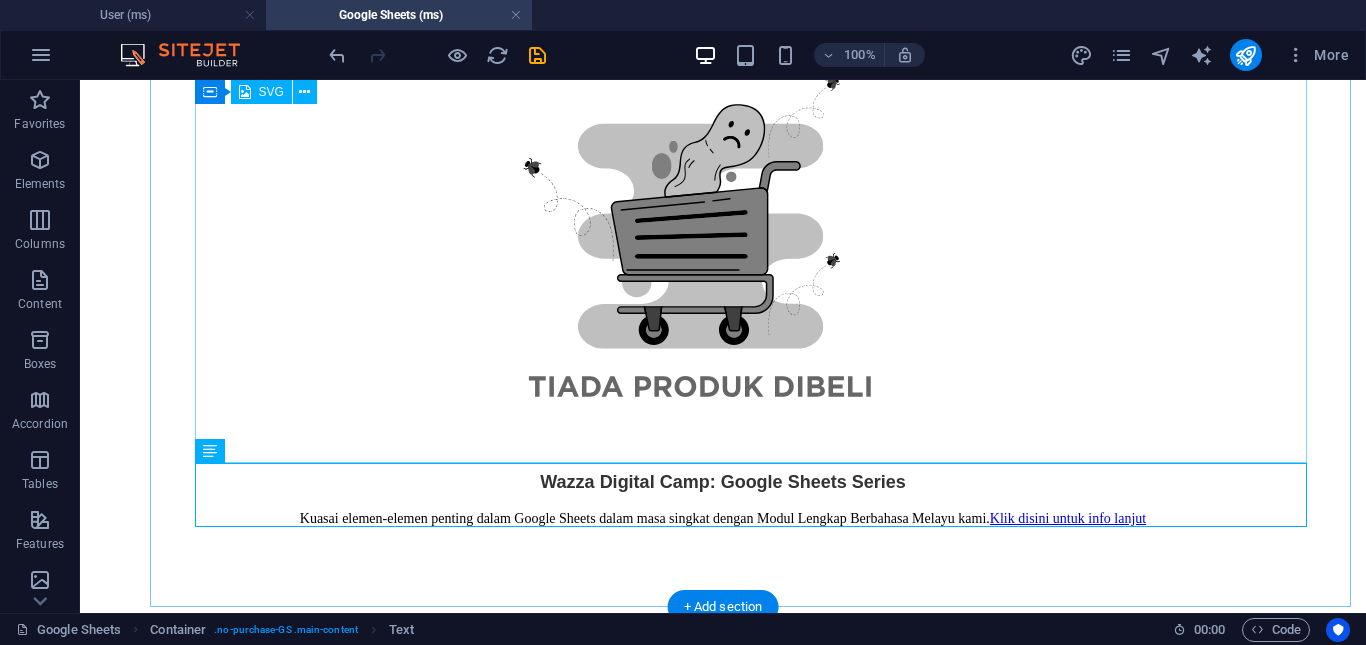 scroll, scrollTop: 155, scrollLeft: 0, axis: vertical 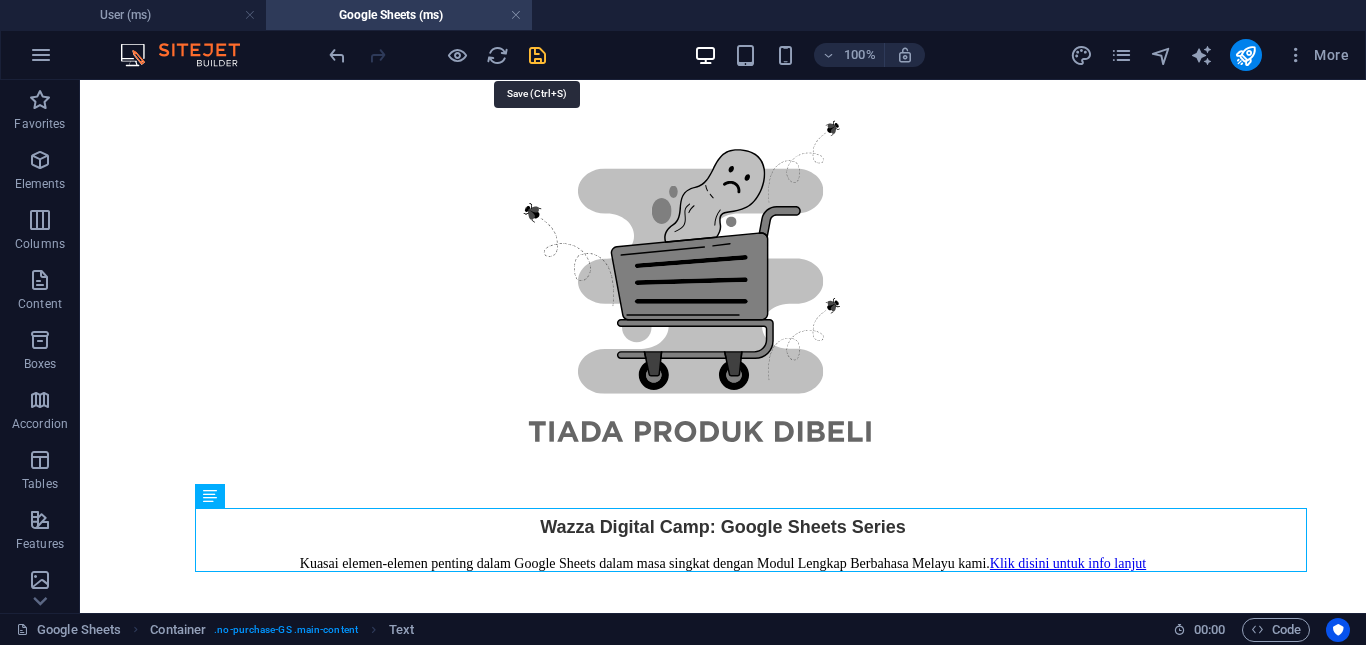 click at bounding box center [537, 55] 